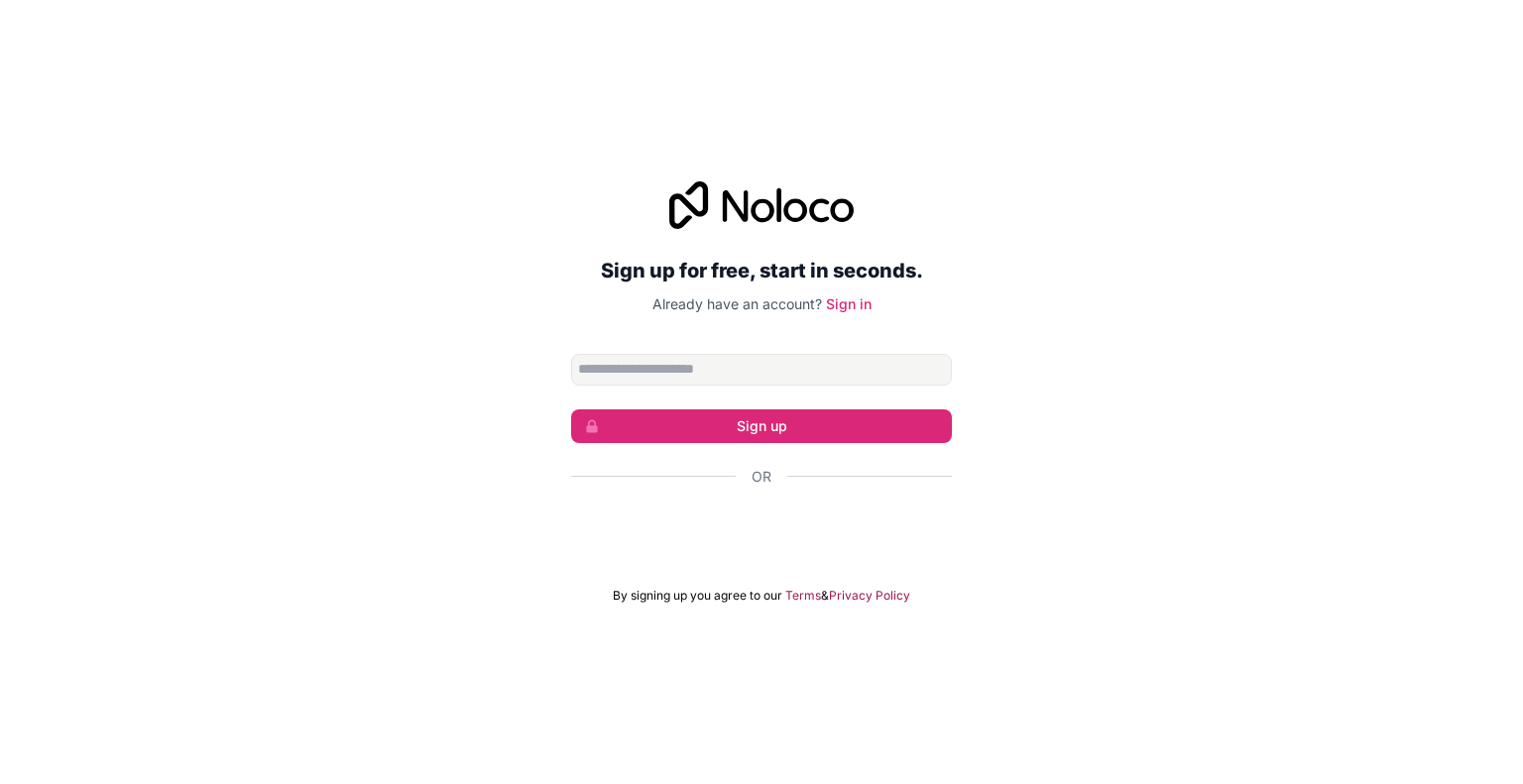 scroll, scrollTop: 0, scrollLeft: 0, axis: both 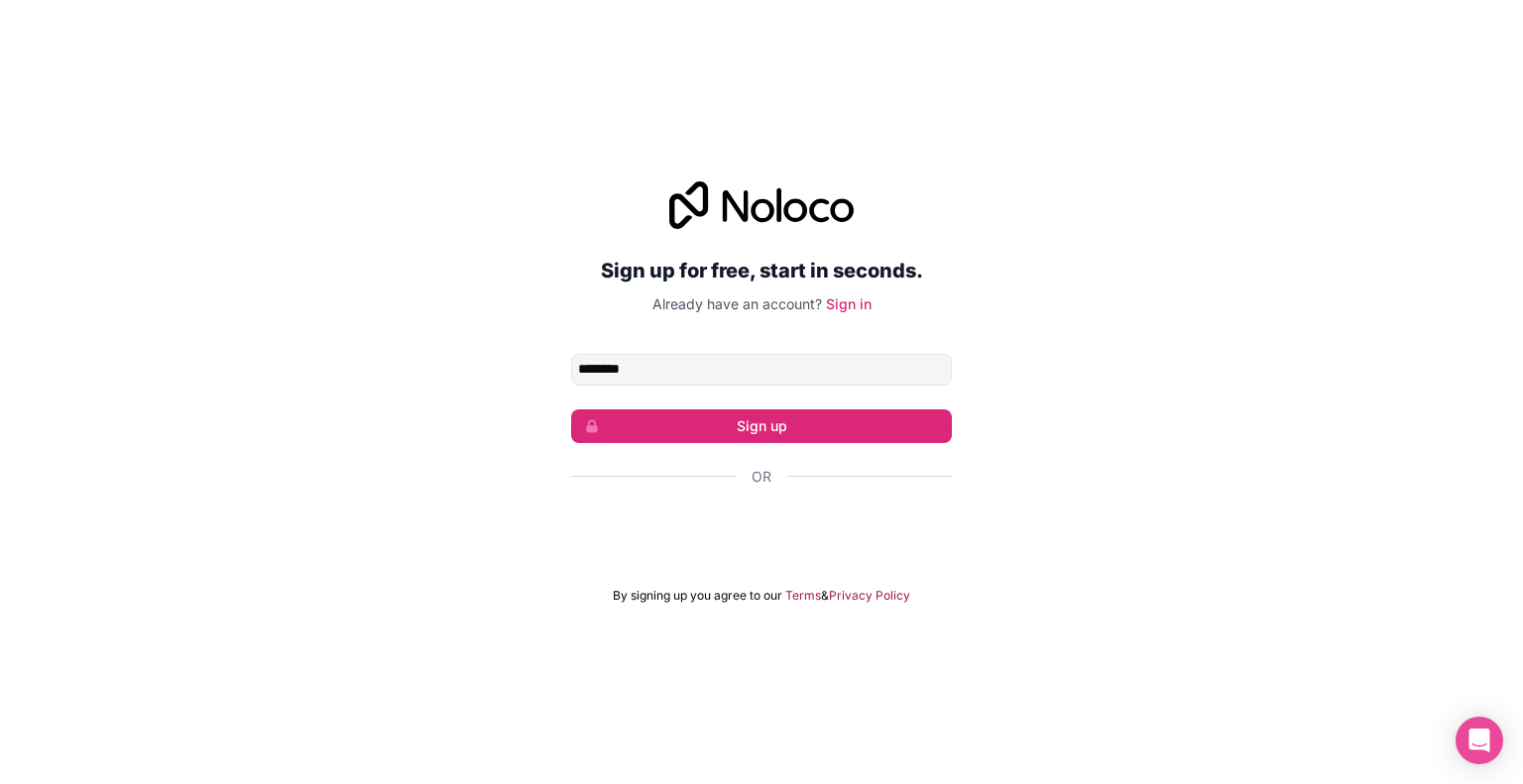 type on "**********" 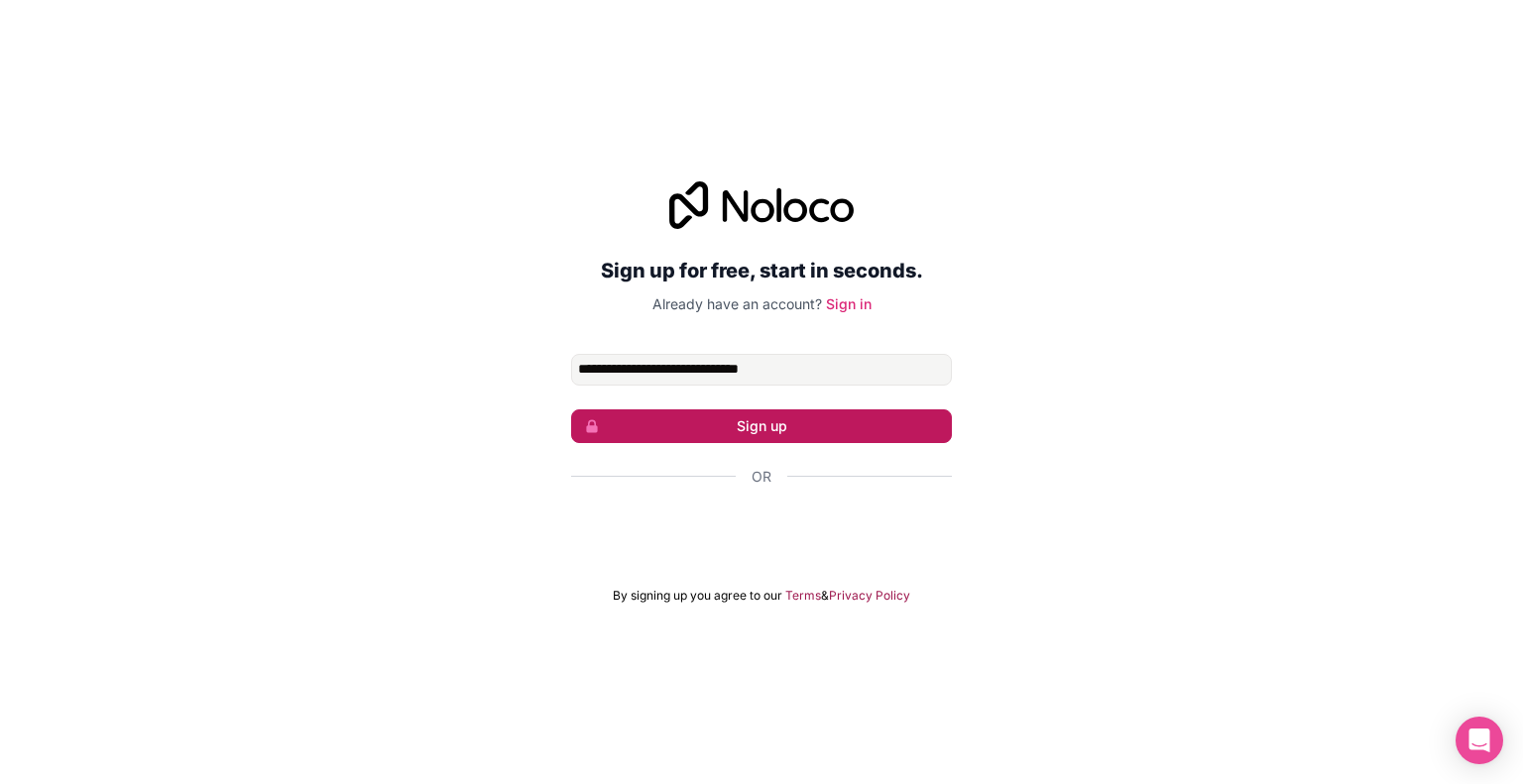 click on "Sign up" at bounding box center [762, 426] 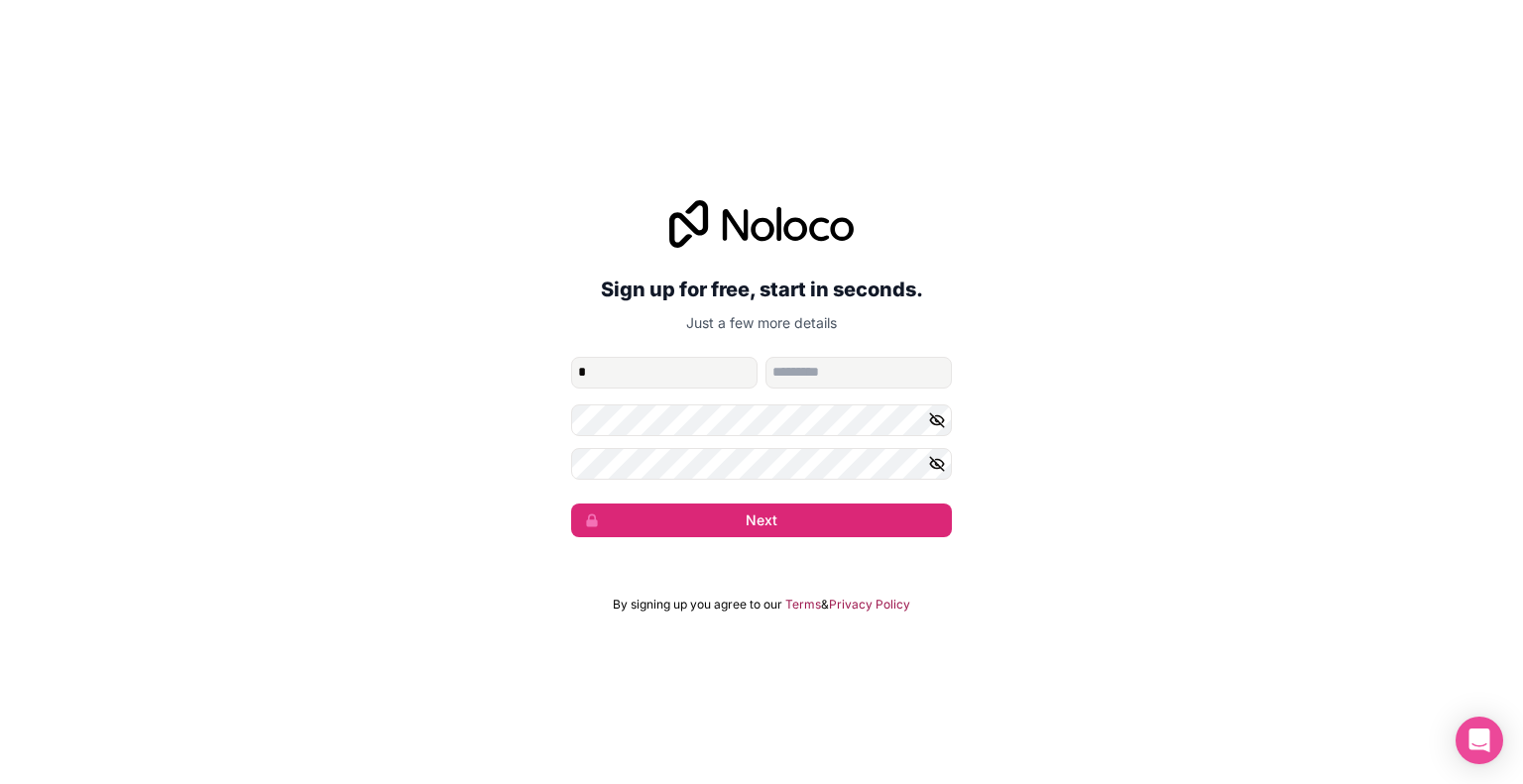 type on "********" 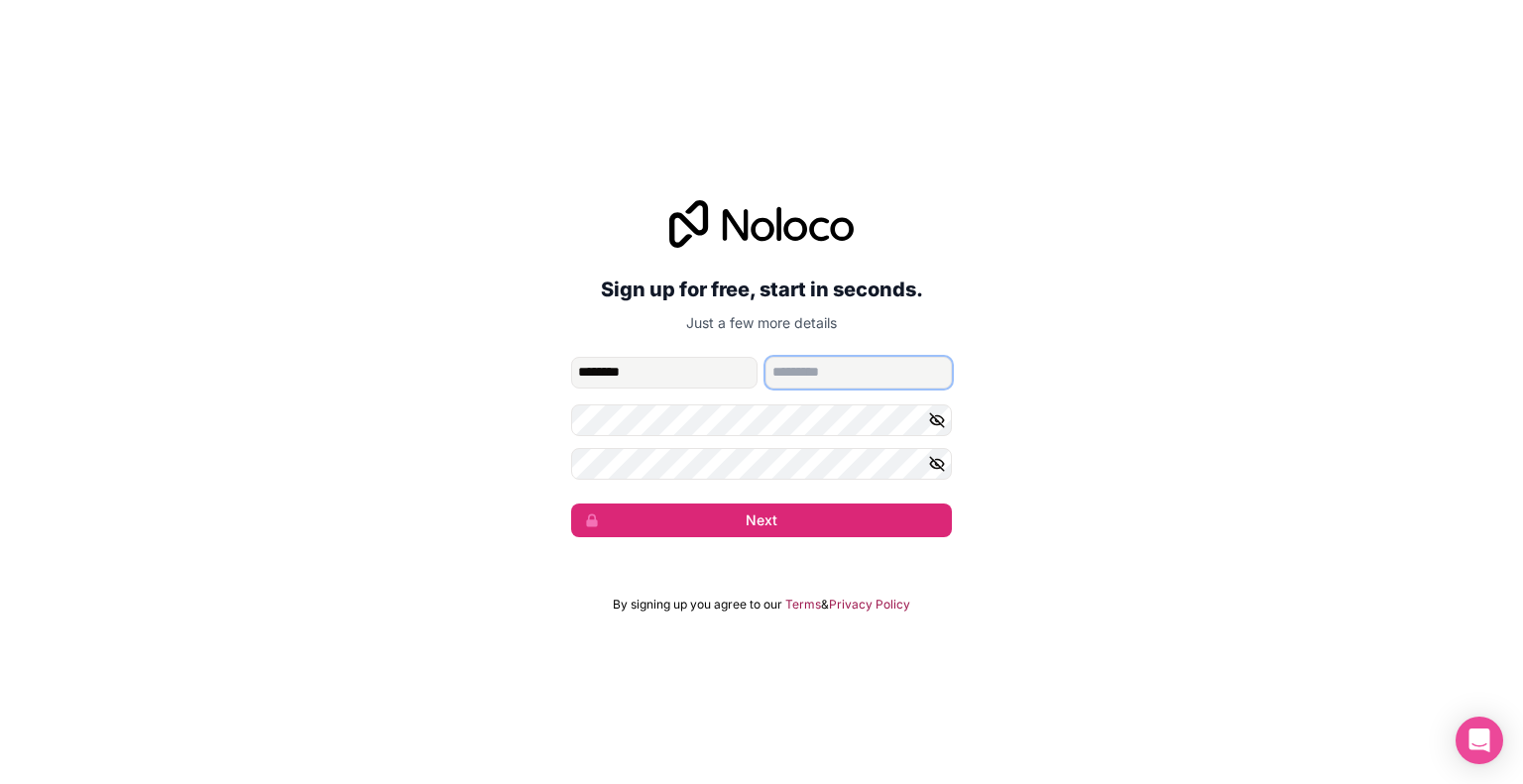 type on "*******" 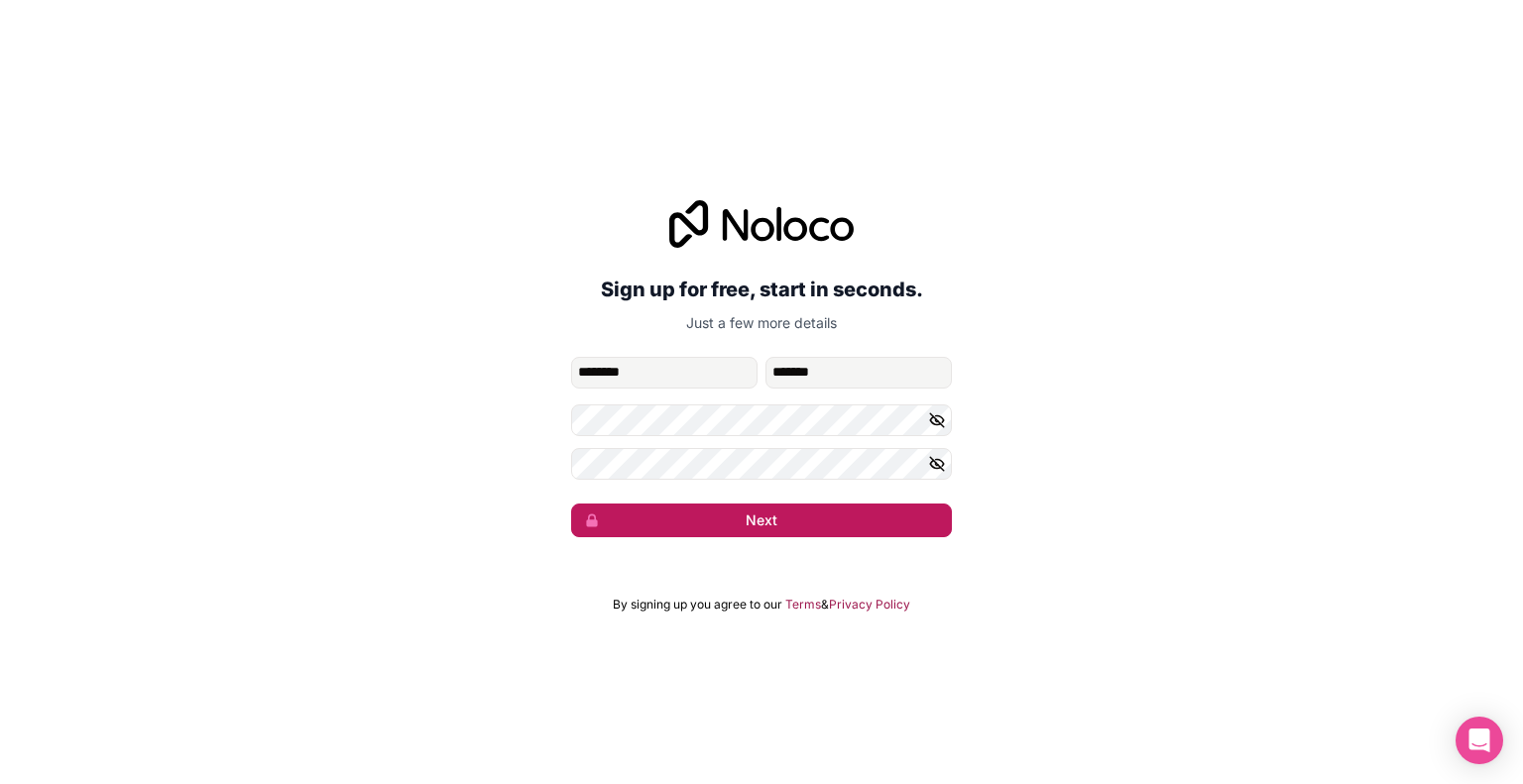 click on "Next" at bounding box center [762, 520] 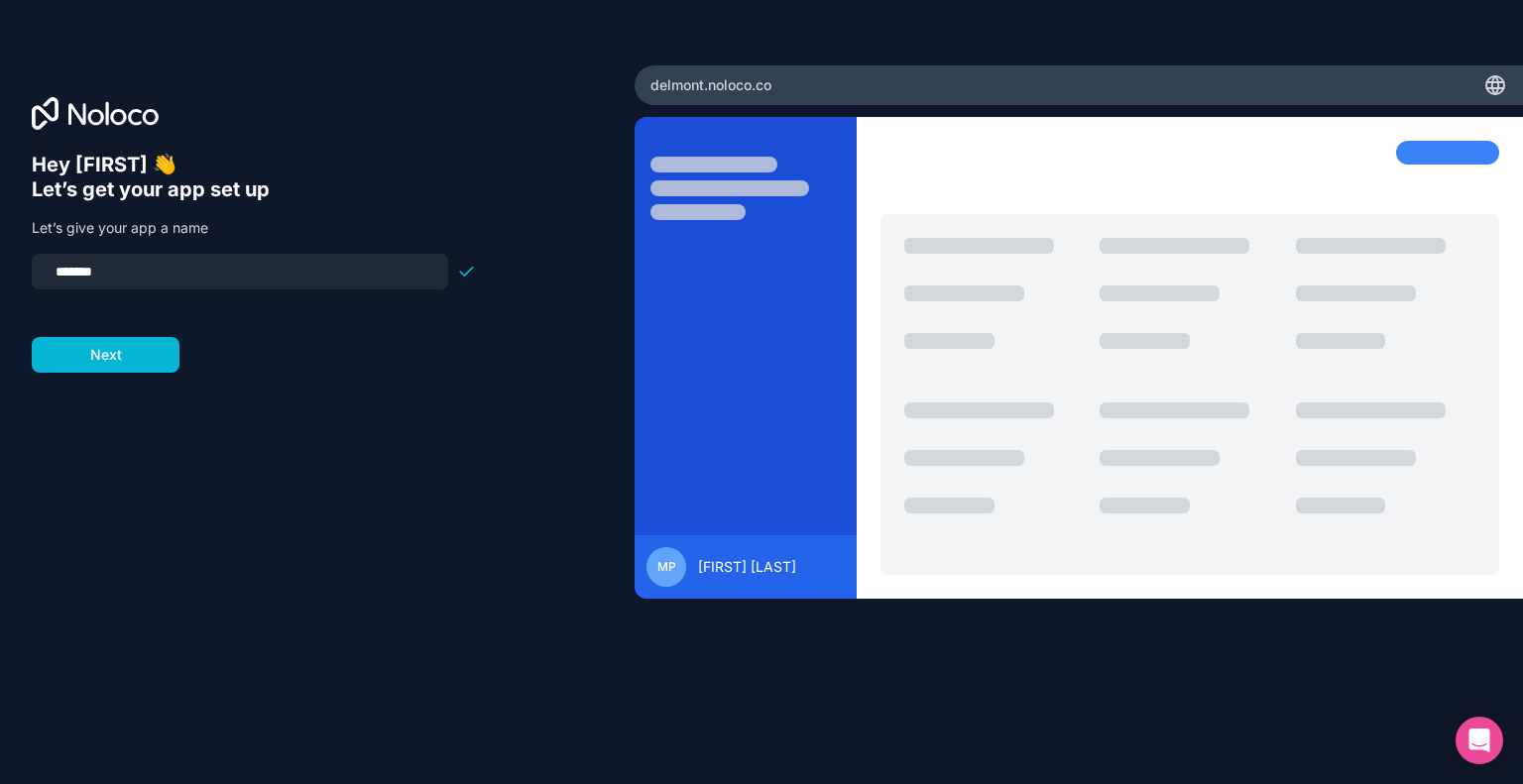 type on "*******" 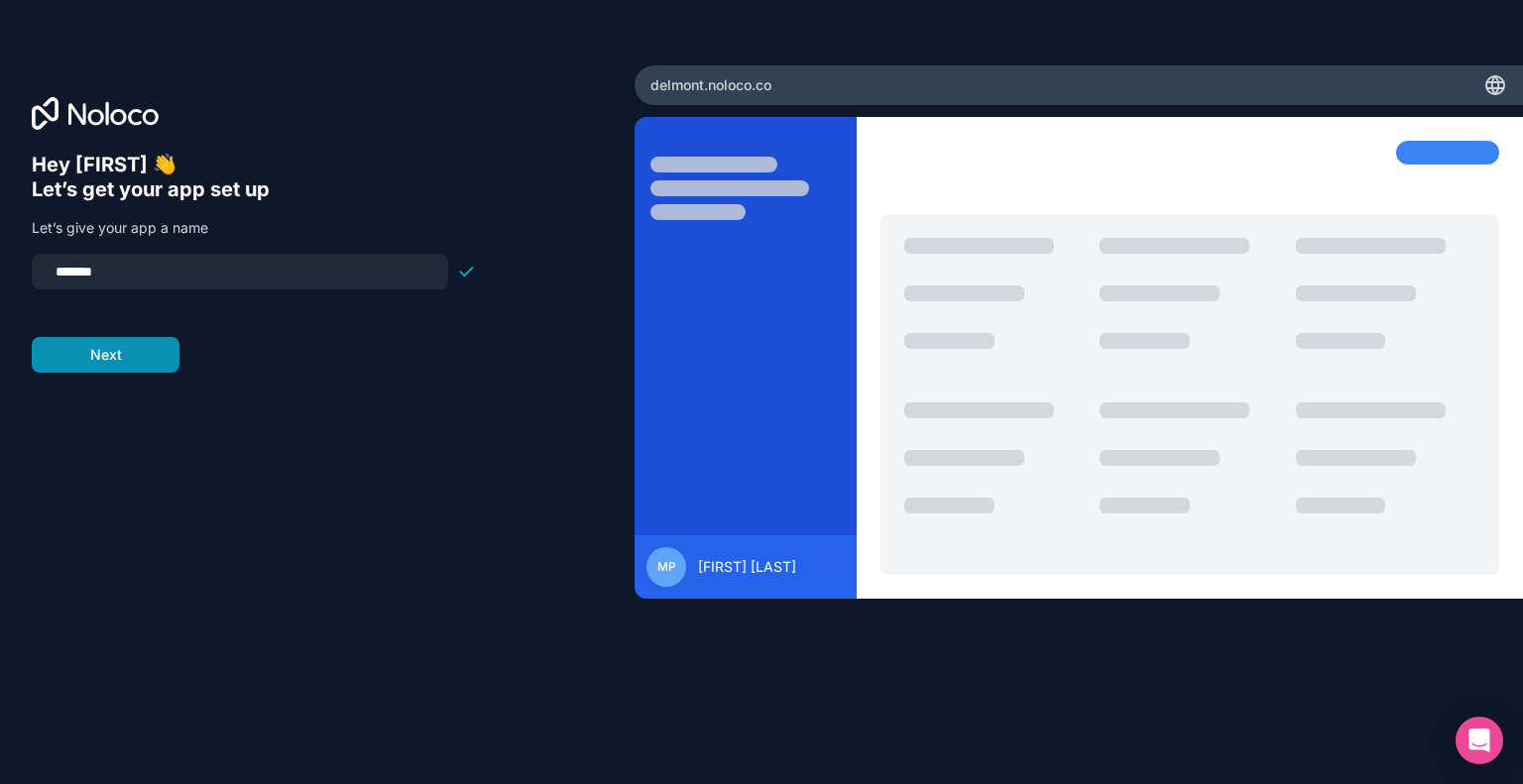 click on "Next" at bounding box center [105, 355] 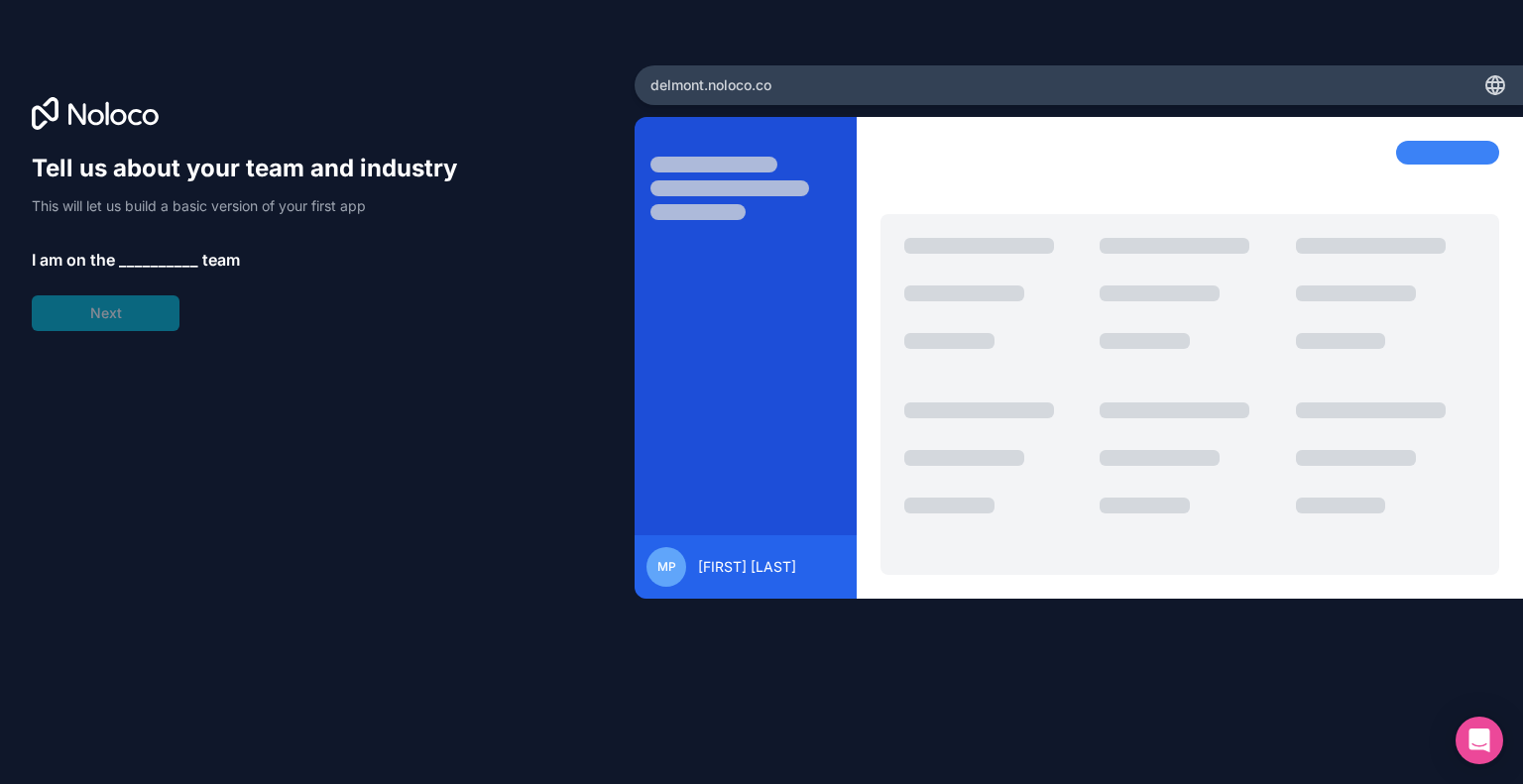 click on "__________" at bounding box center [159, 260] 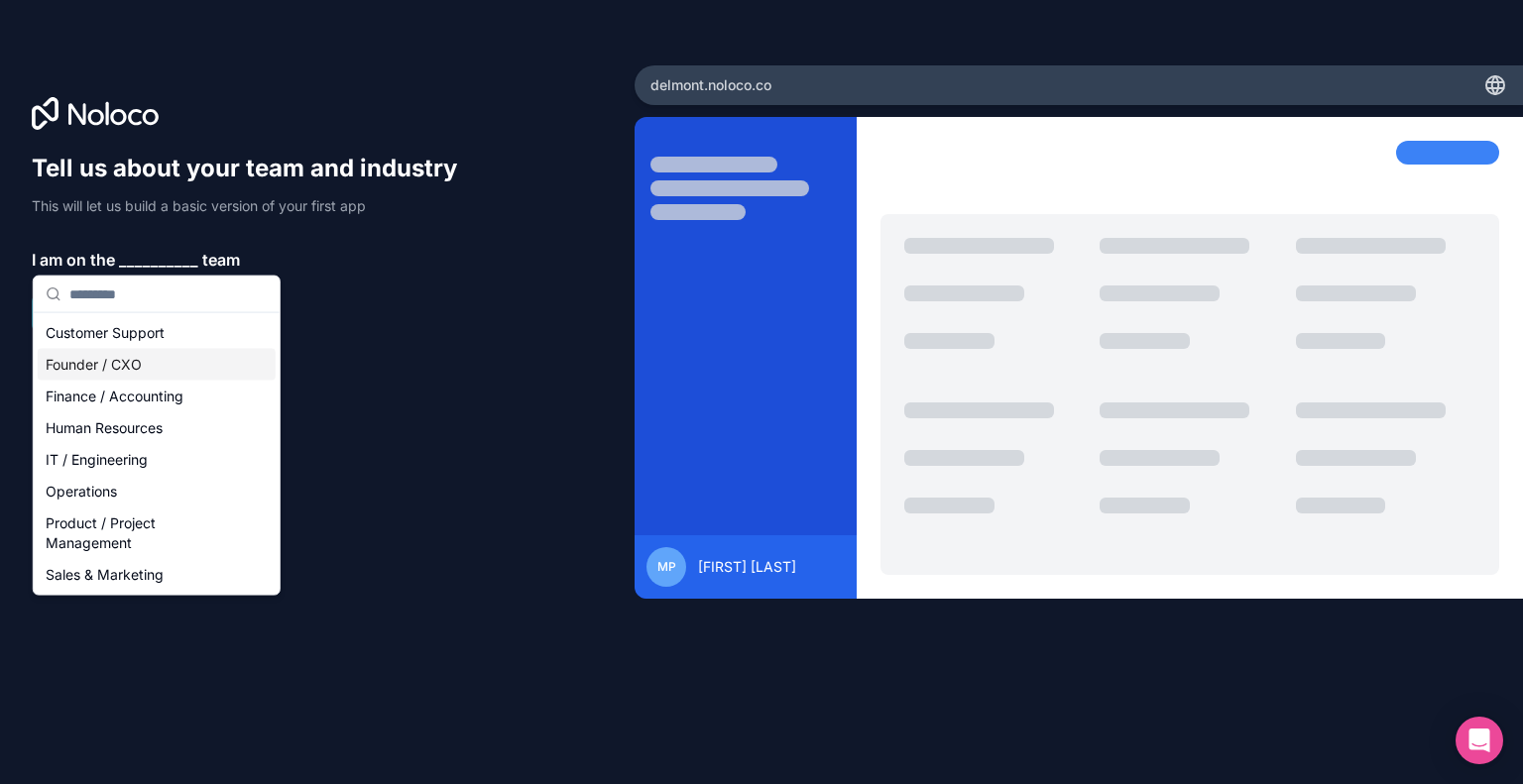 click on "Founder / CXO" at bounding box center [157, 365] 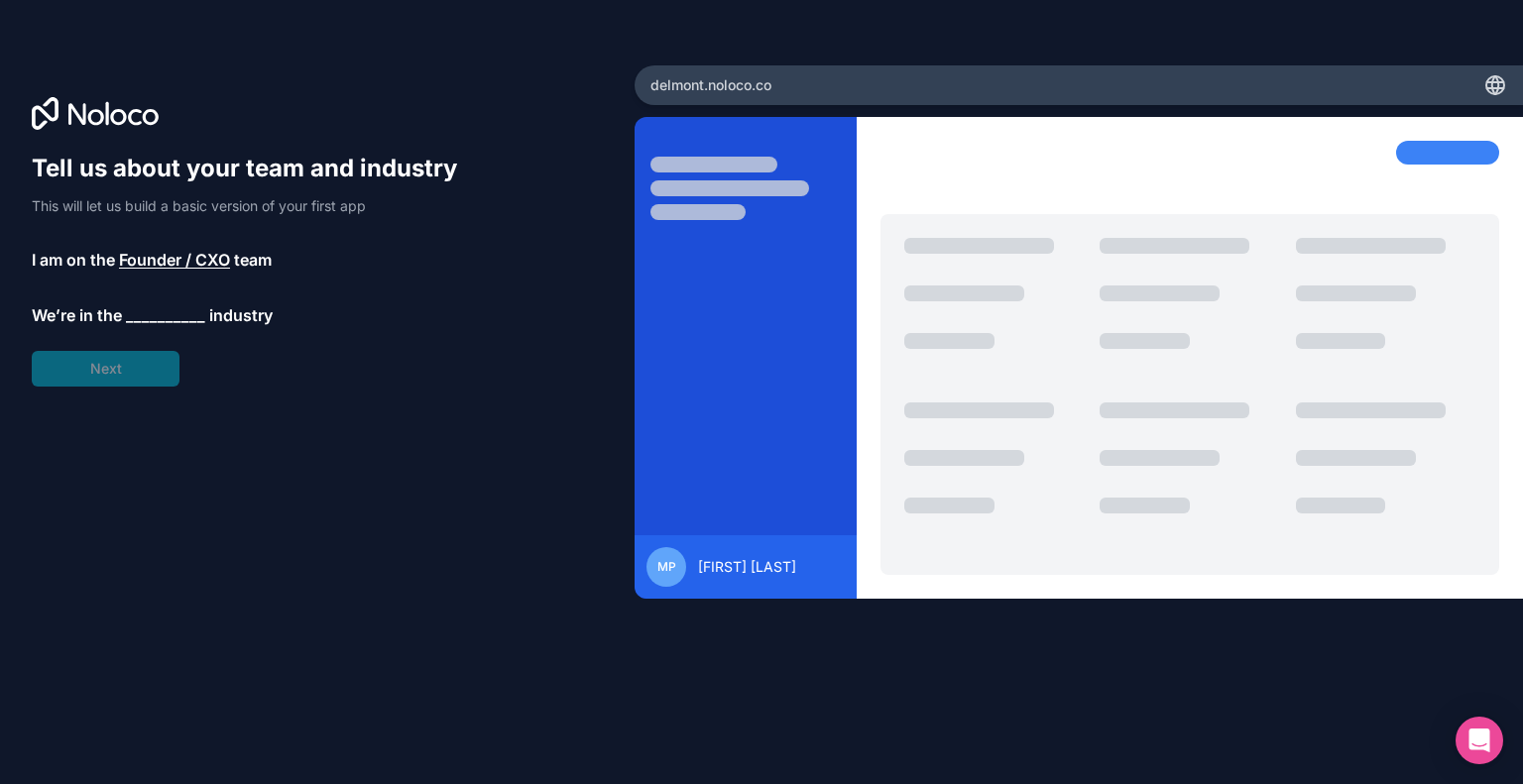 click on "Founder / CXO" at bounding box center [175, 260] 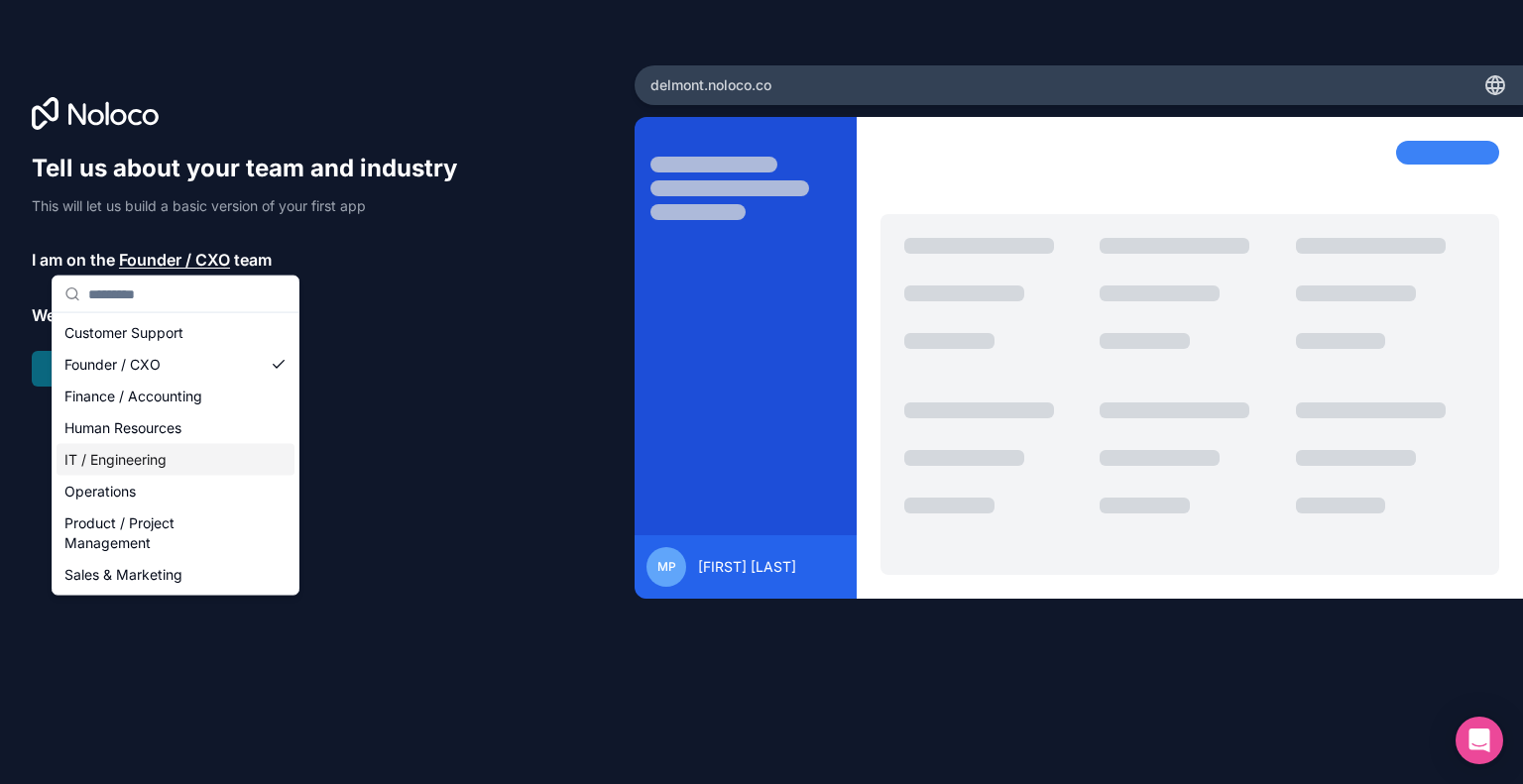 click on "Tell us about your team and industry This will let us build a basic version of your first app I am on the Founder / CXO team We’re in the __________ industry Next" at bounding box center [317, 419] 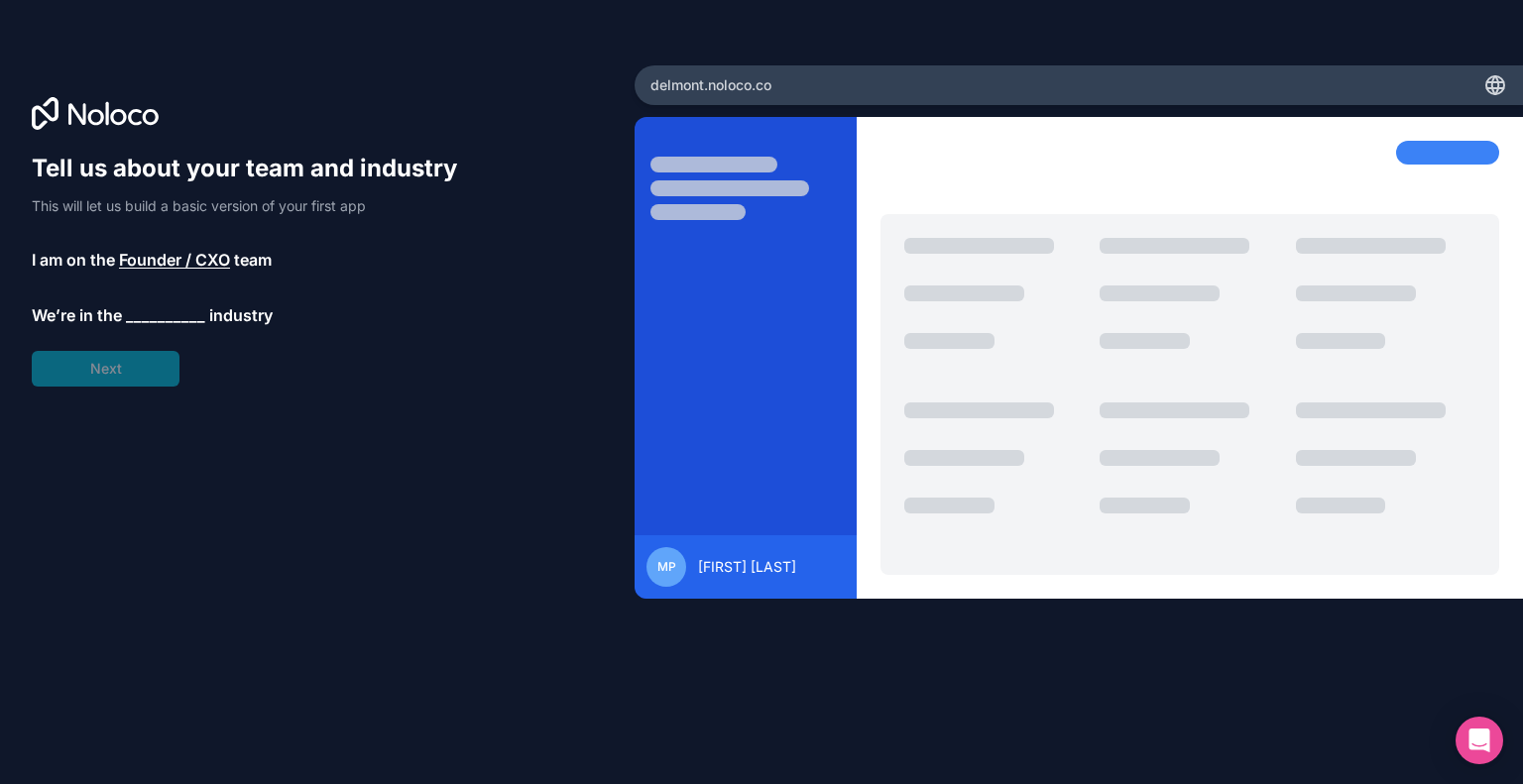 click on "__________" at bounding box center (166, 315) 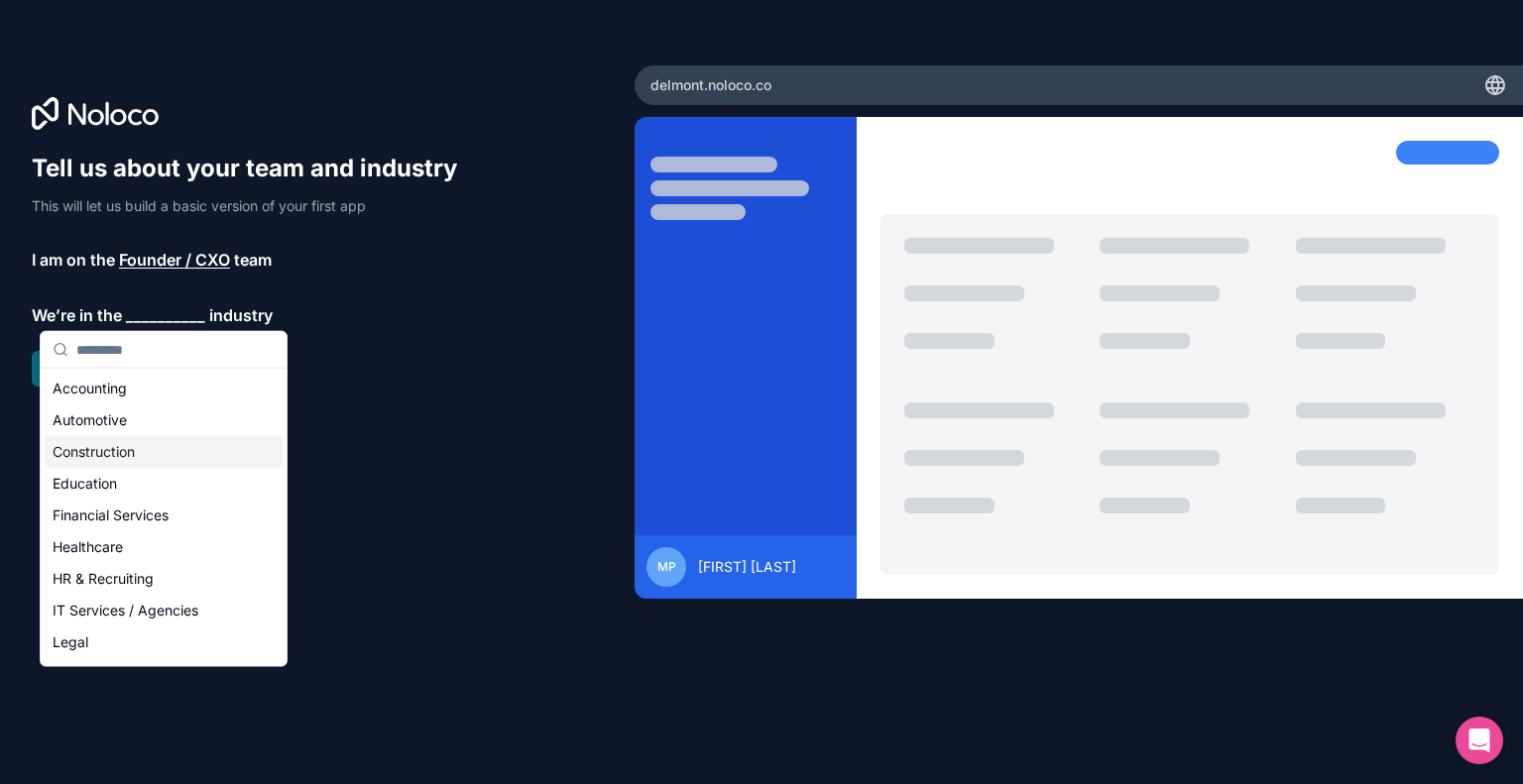 click on "Construction" at bounding box center (164, 452) 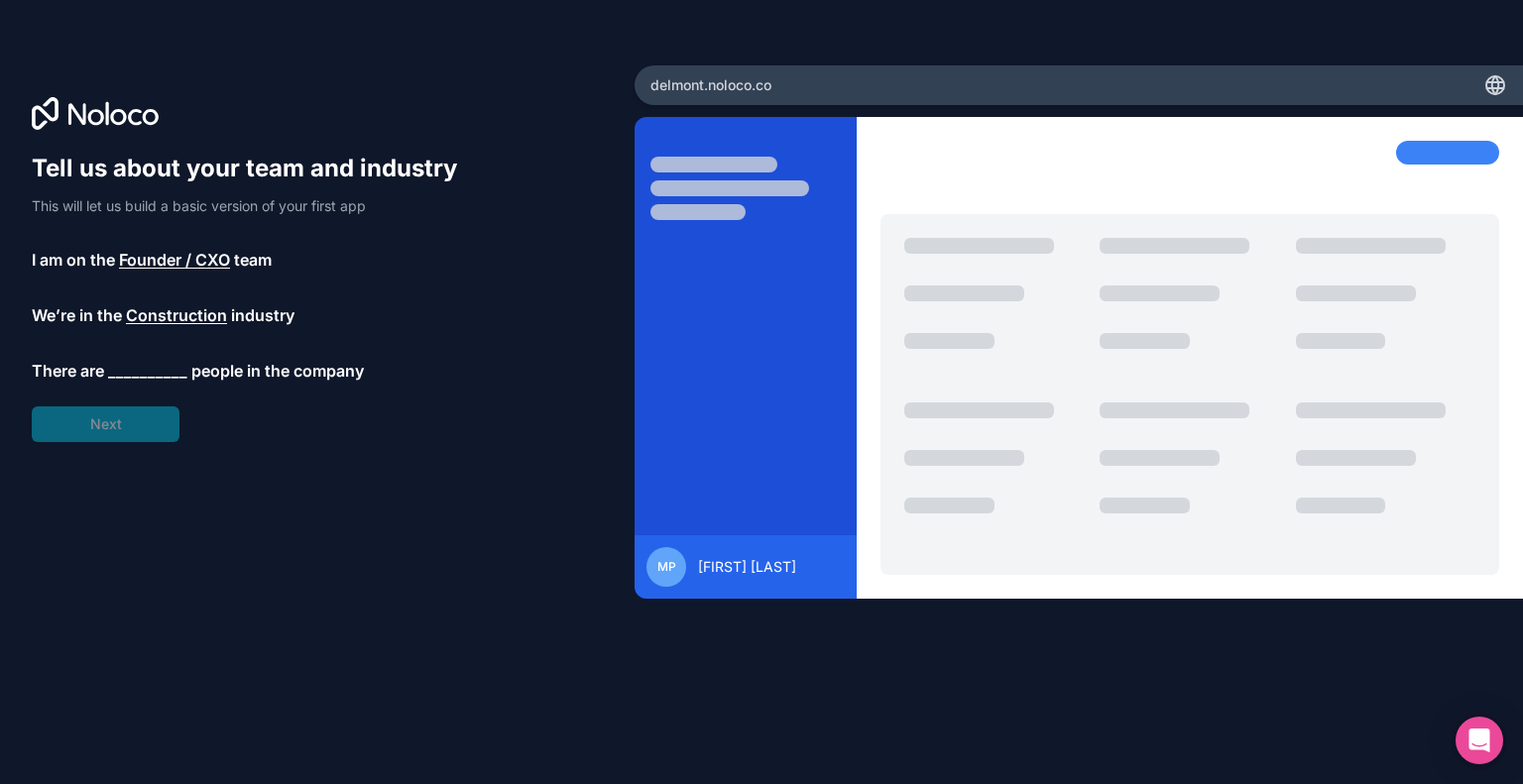 click on "__________" at bounding box center [148, 371] 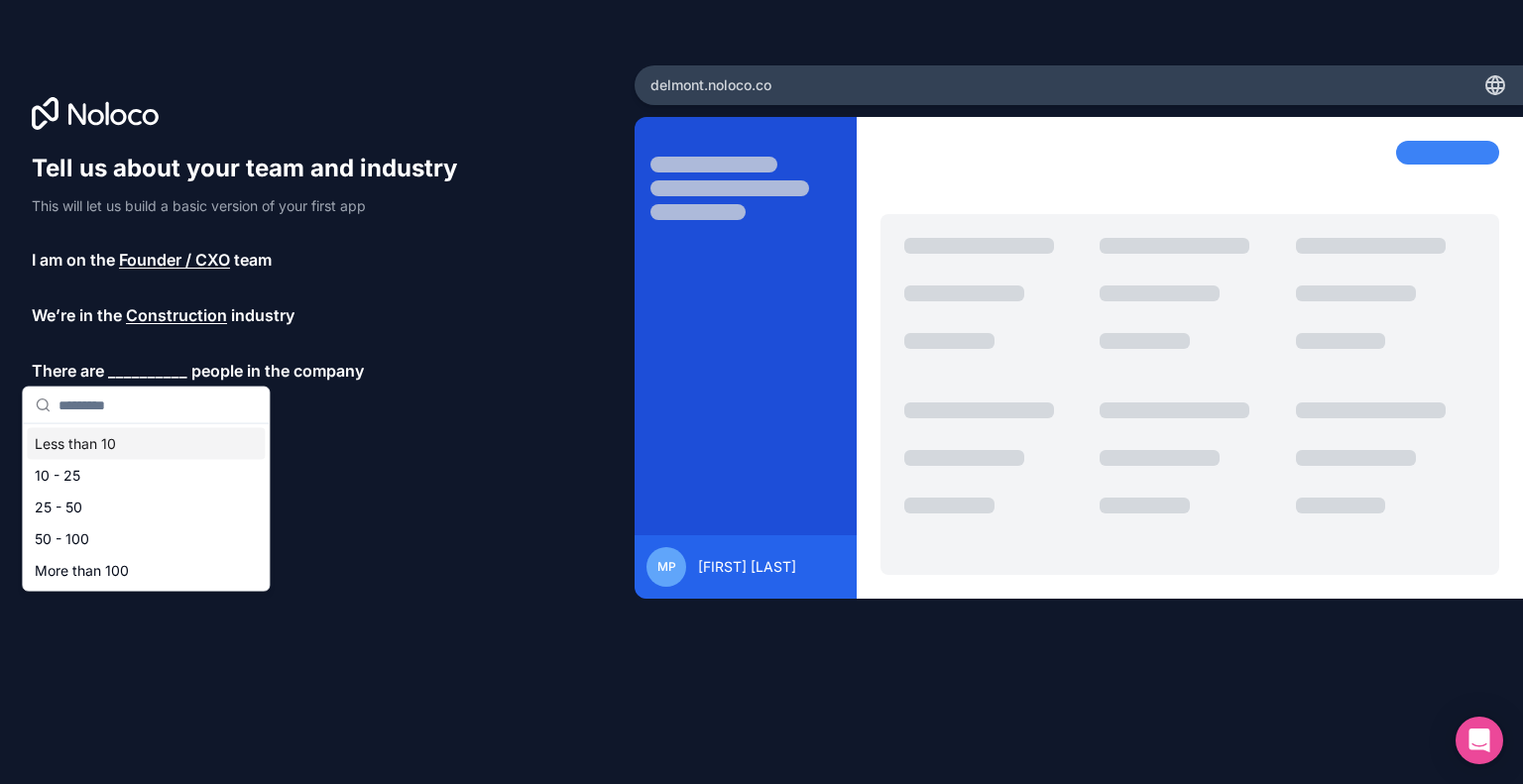 click on "Less than 10" at bounding box center [146, 444] 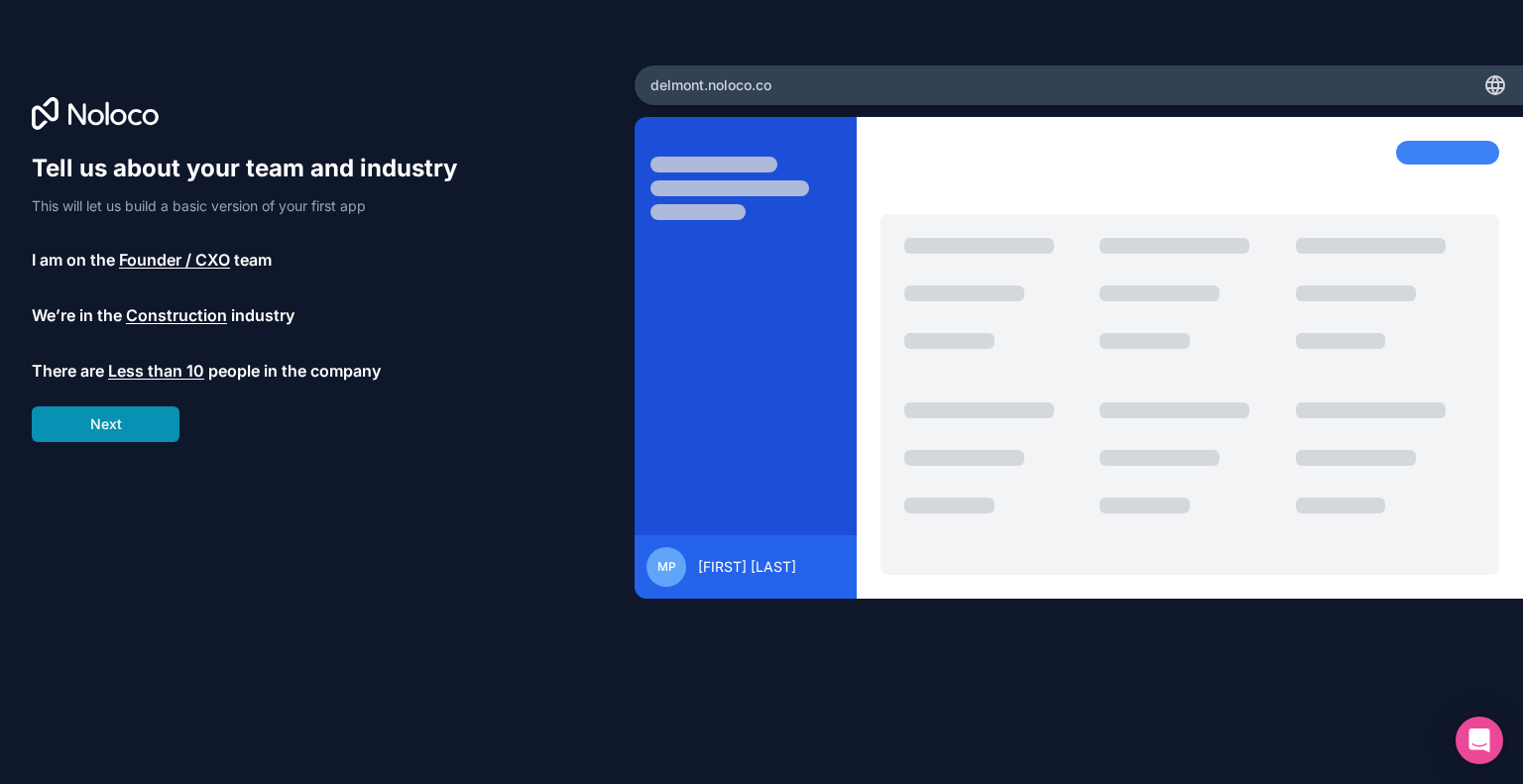 click on "Next" at bounding box center [105, 424] 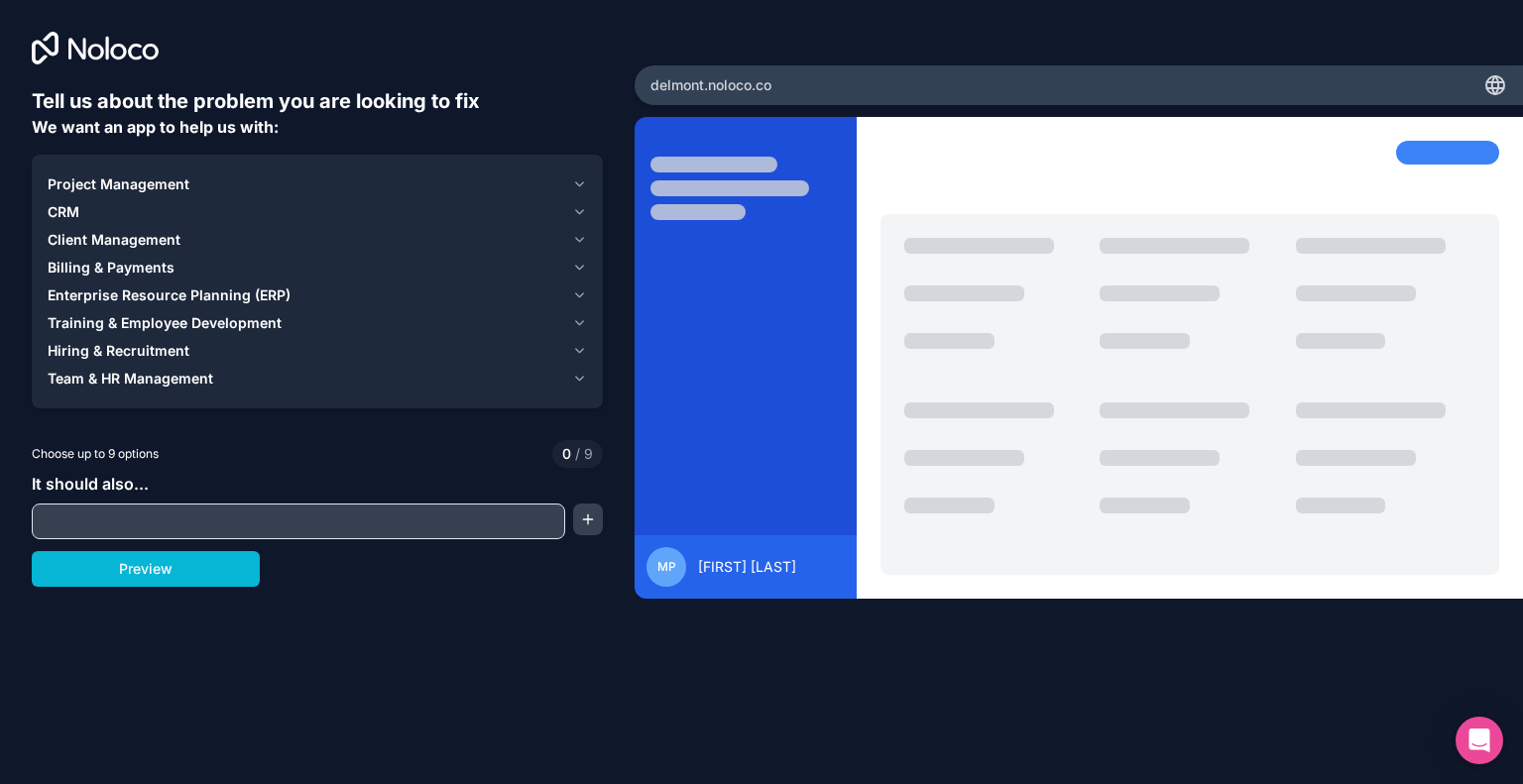 click on "CRM" at bounding box center (317, 212) 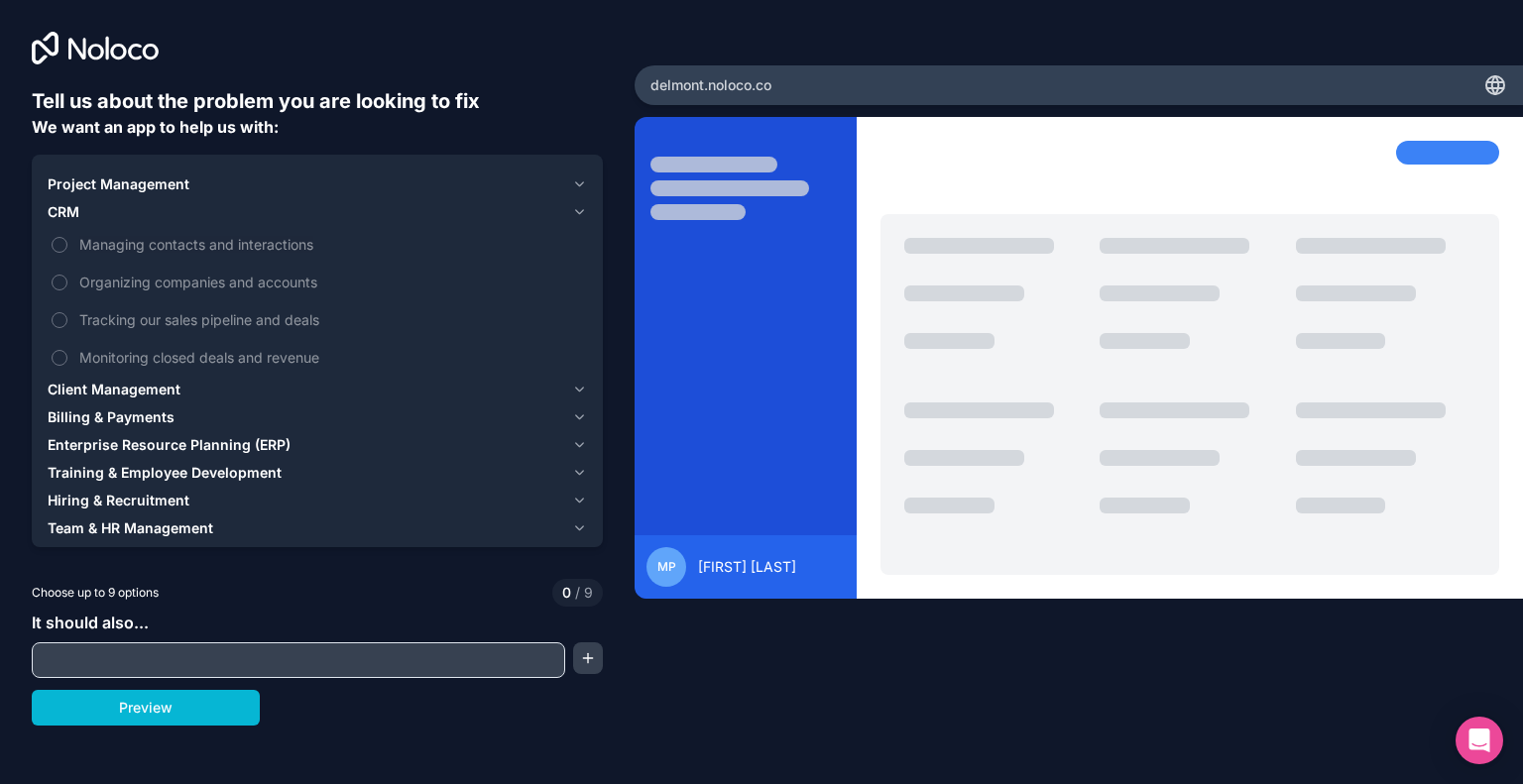 click on "Client Management" at bounding box center [305, 390] 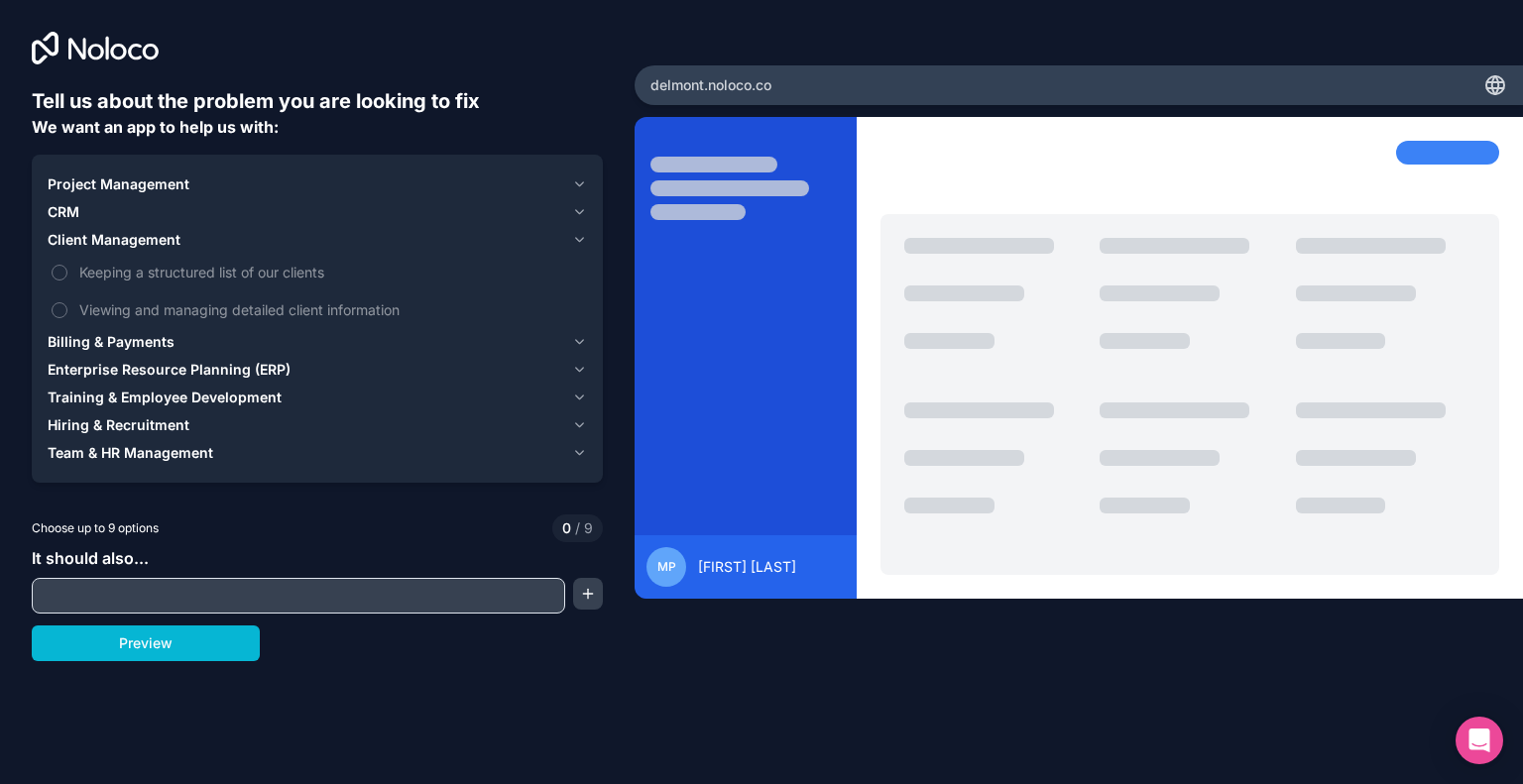 click on "Project Management" at bounding box center (118, 184) 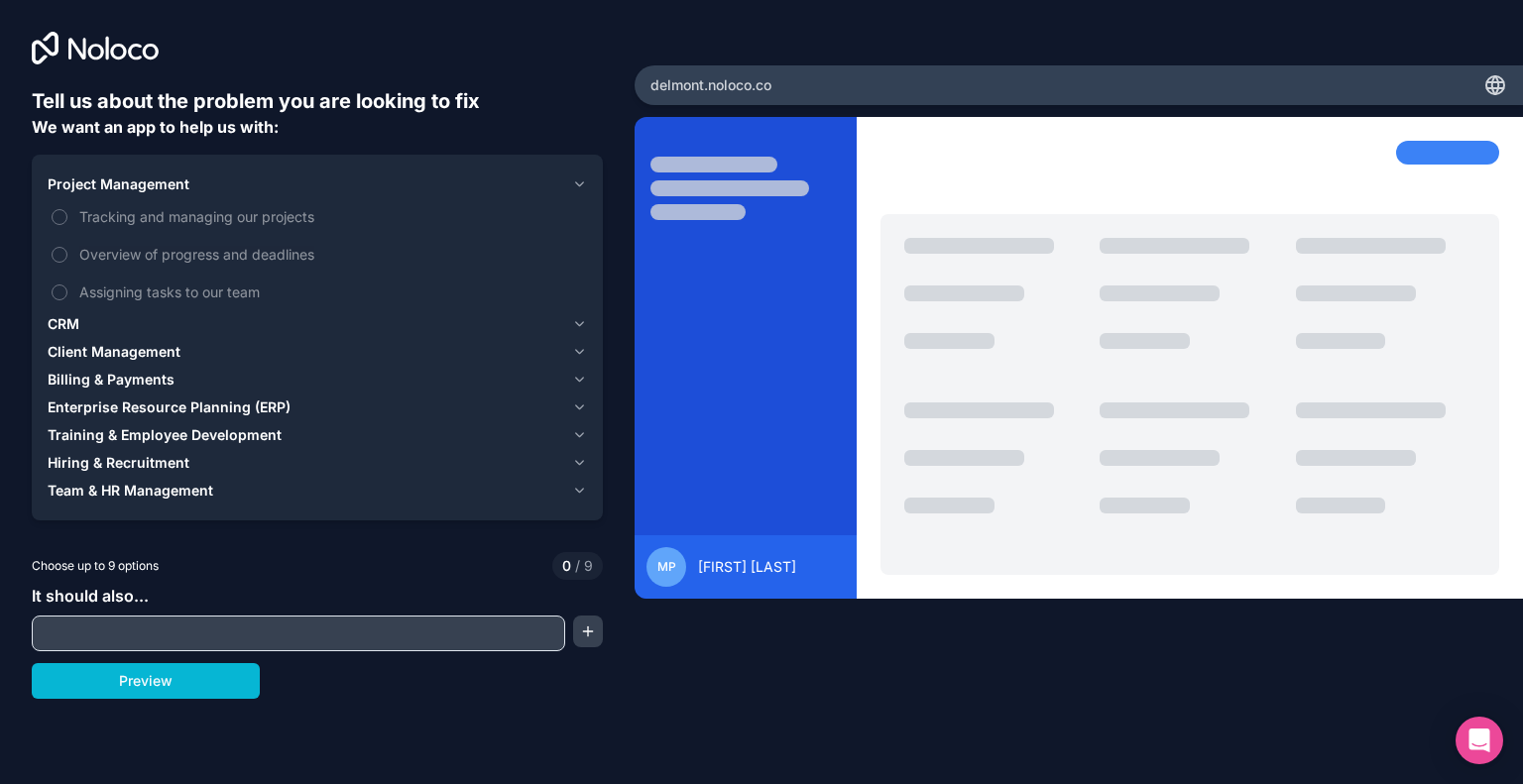 click on "Billing & Payments" at bounding box center (111, 380) 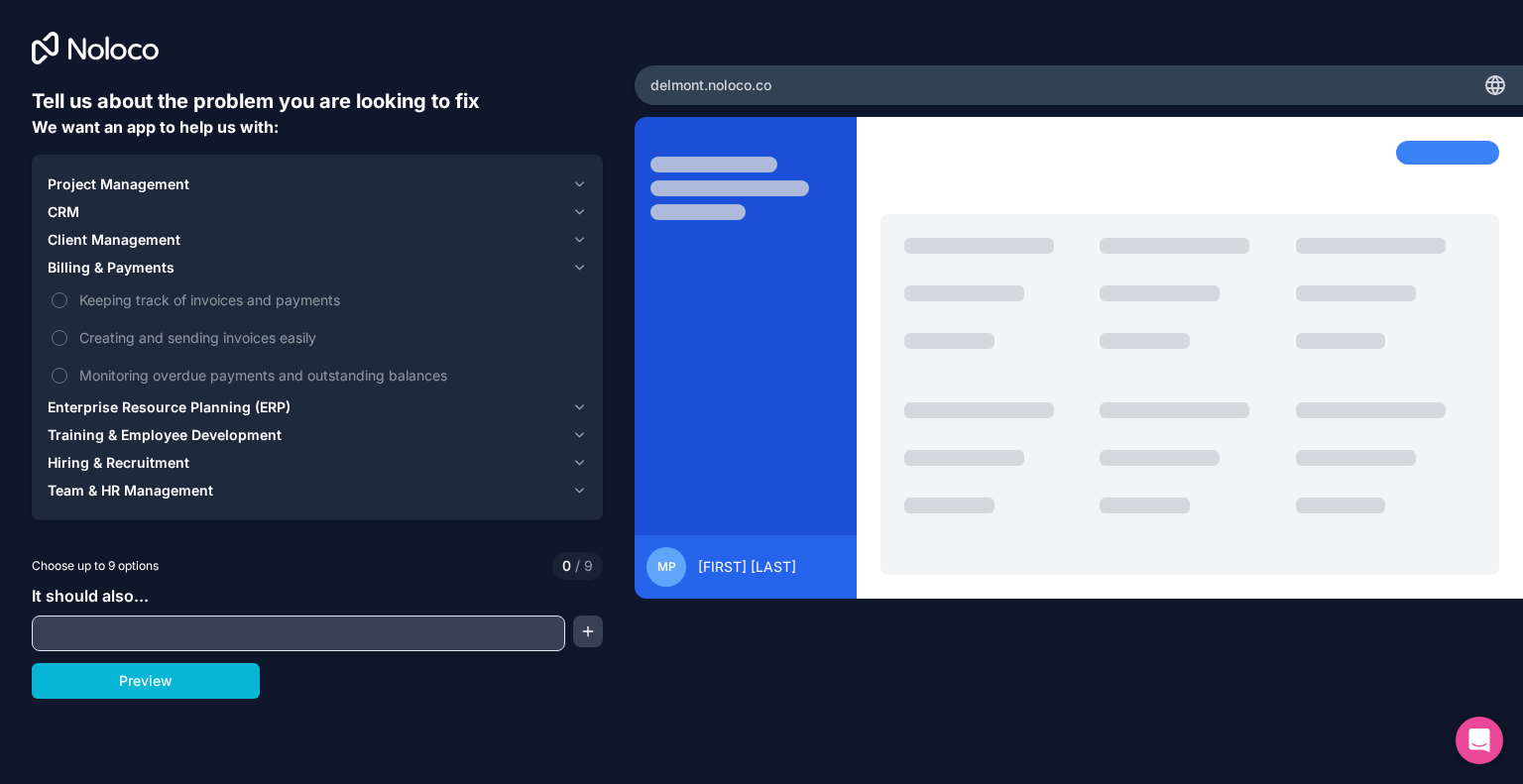 drag, startPoint x: 56, startPoint y: 293, endPoint x: 127, endPoint y: 567, distance: 283.04947 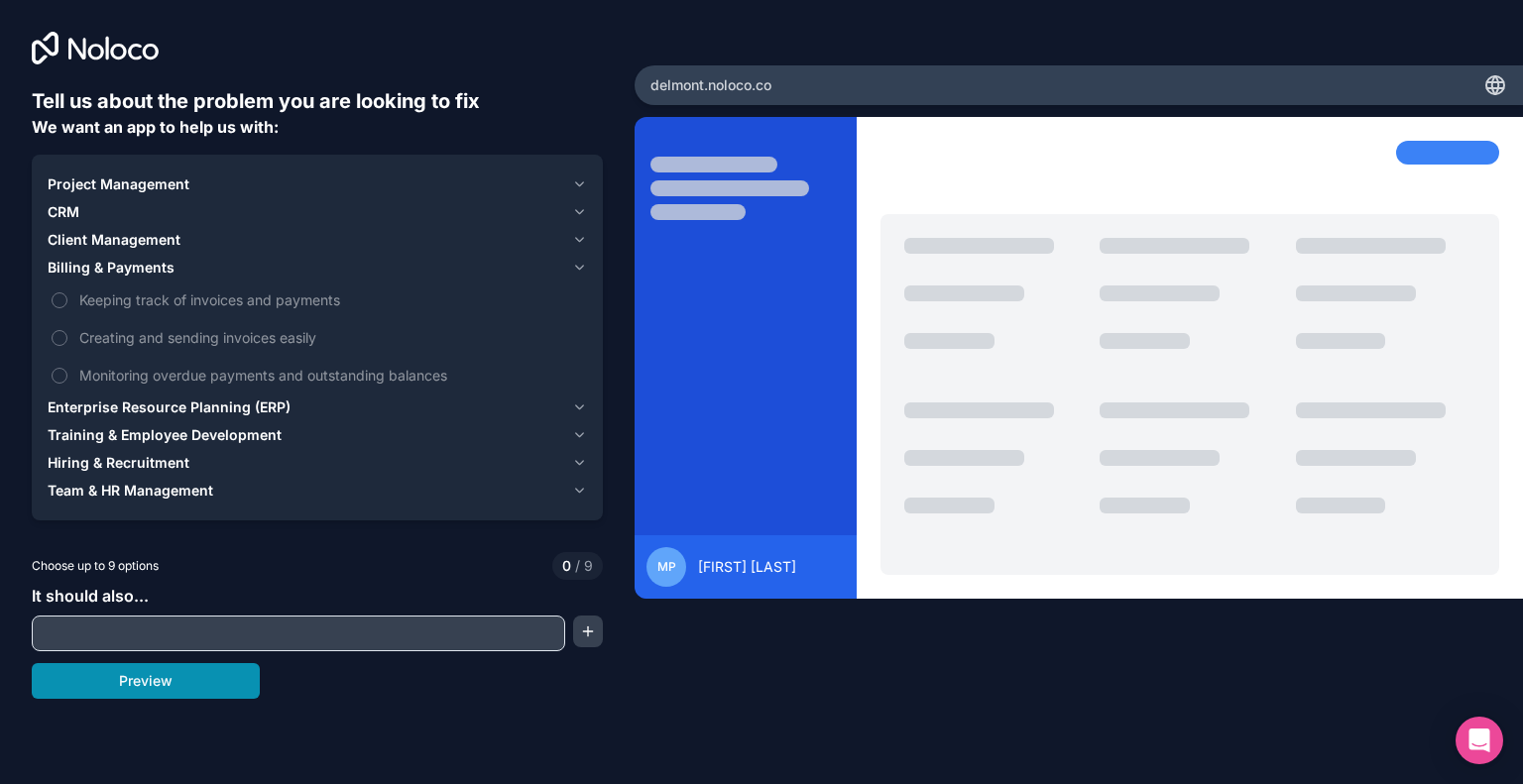 click on "Preview" at bounding box center [146, 681] 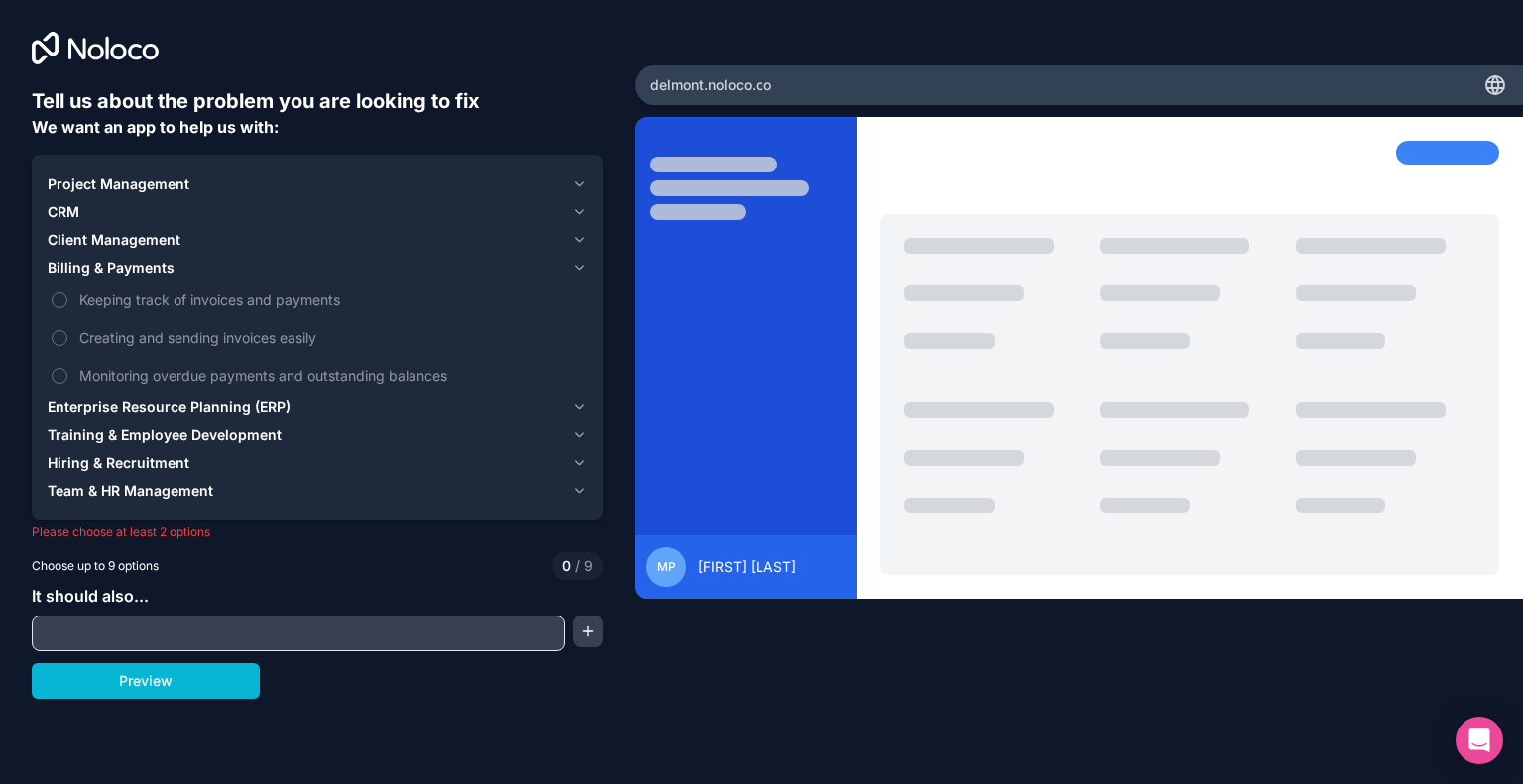 click on "Project Management" at bounding box center [118, 184] 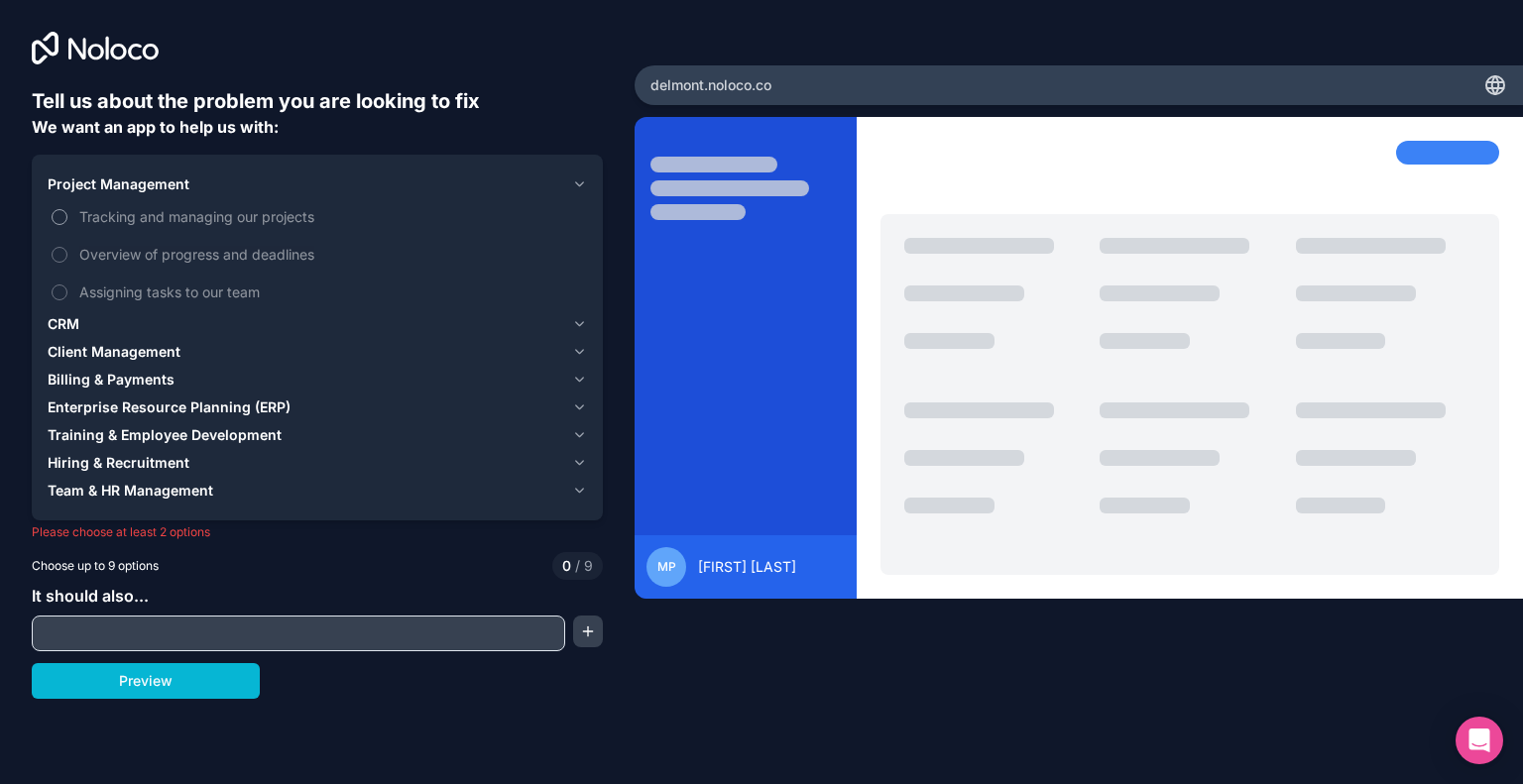 click on "Tracking and managing our projects" at bounding box center (59, 217) 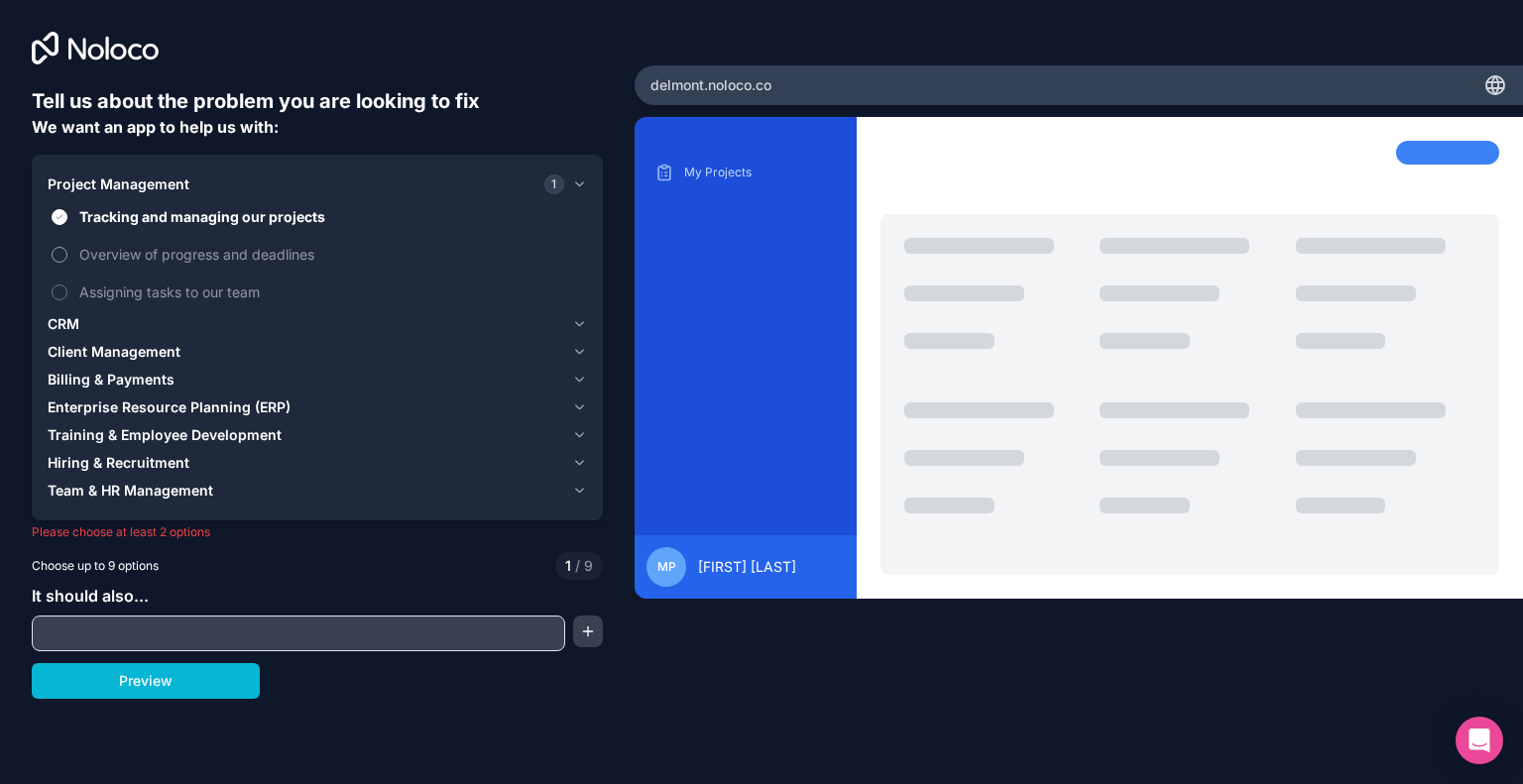 click on "Overview of progress and deadlines" at bounding box center [59, 255] 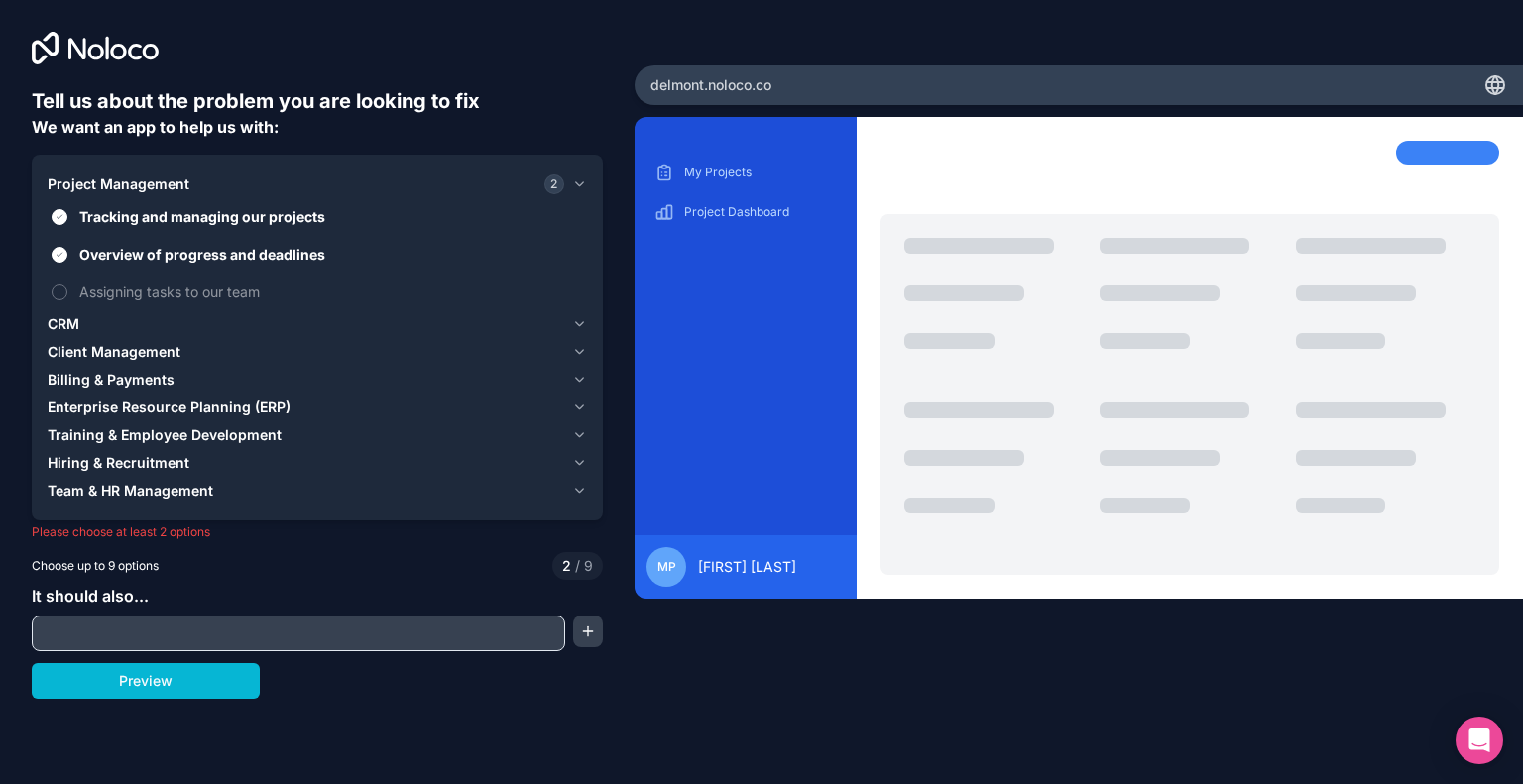 click on "CRM" at bounding box center [63, 324] 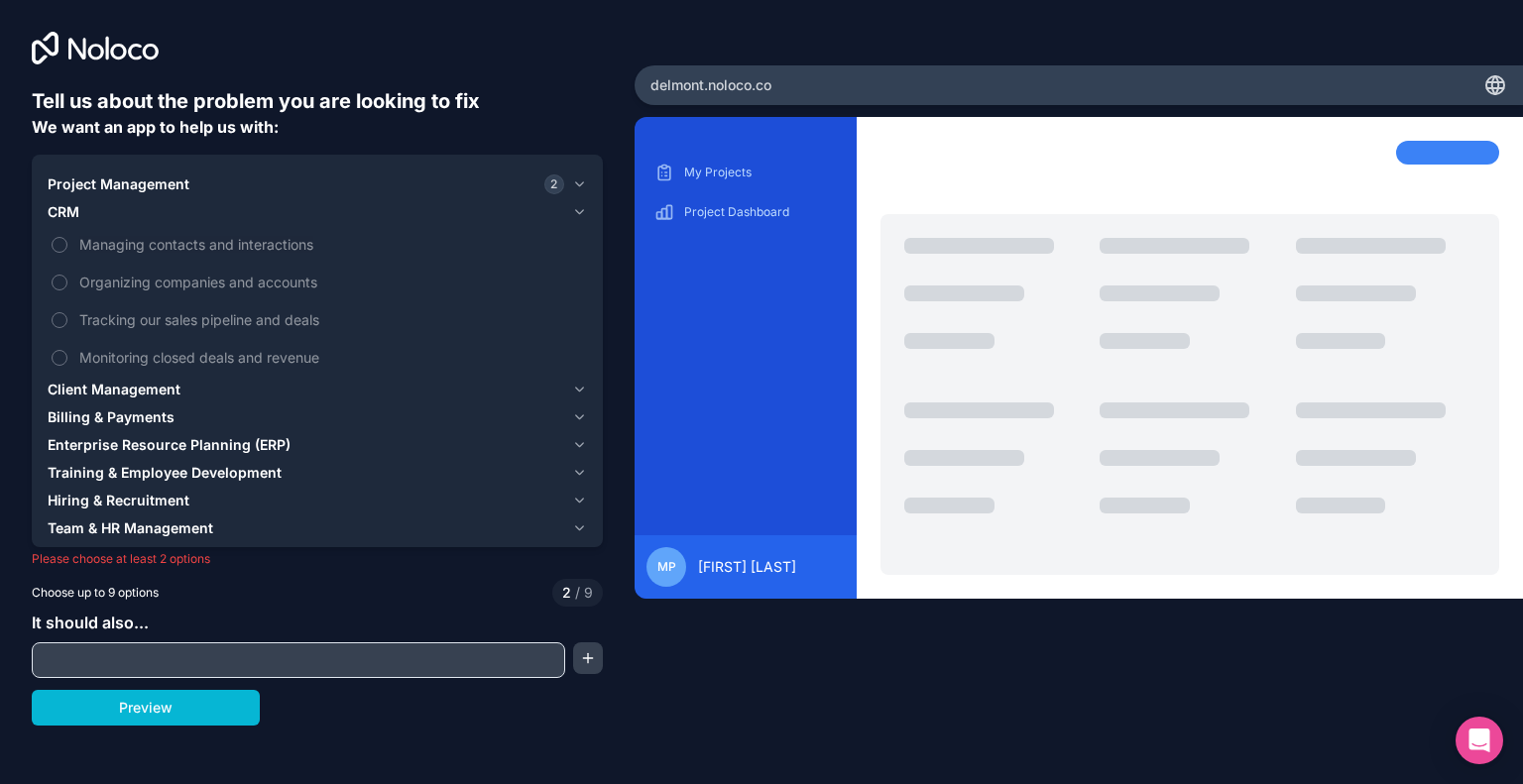 click on "Client Management" at bounding box center (114, 390) 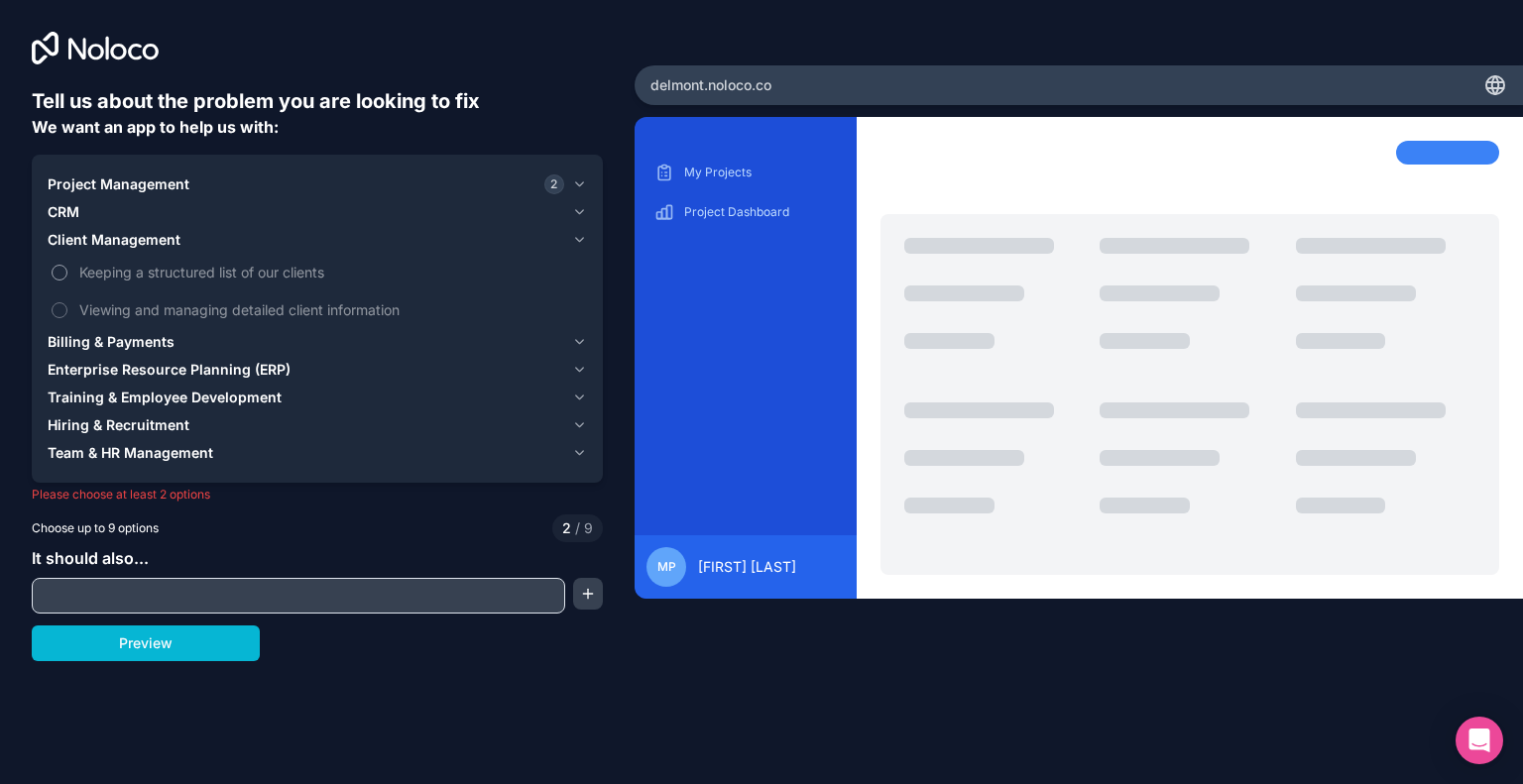 click on "Keeping a structured list of our clients" at bounding box center [59, 273] 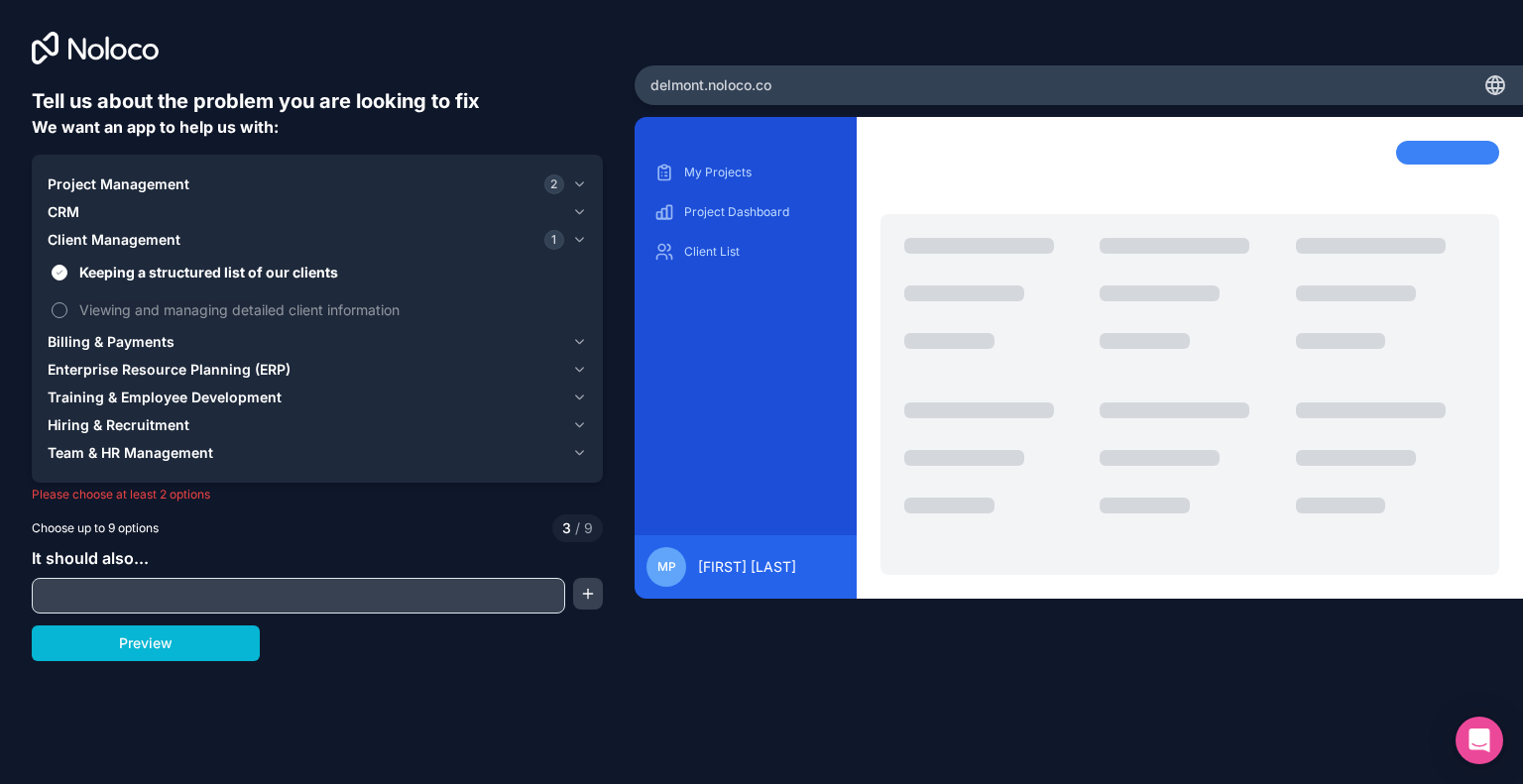 click on "Viewing and managing detailed client information" at bounding box center (59, 310) 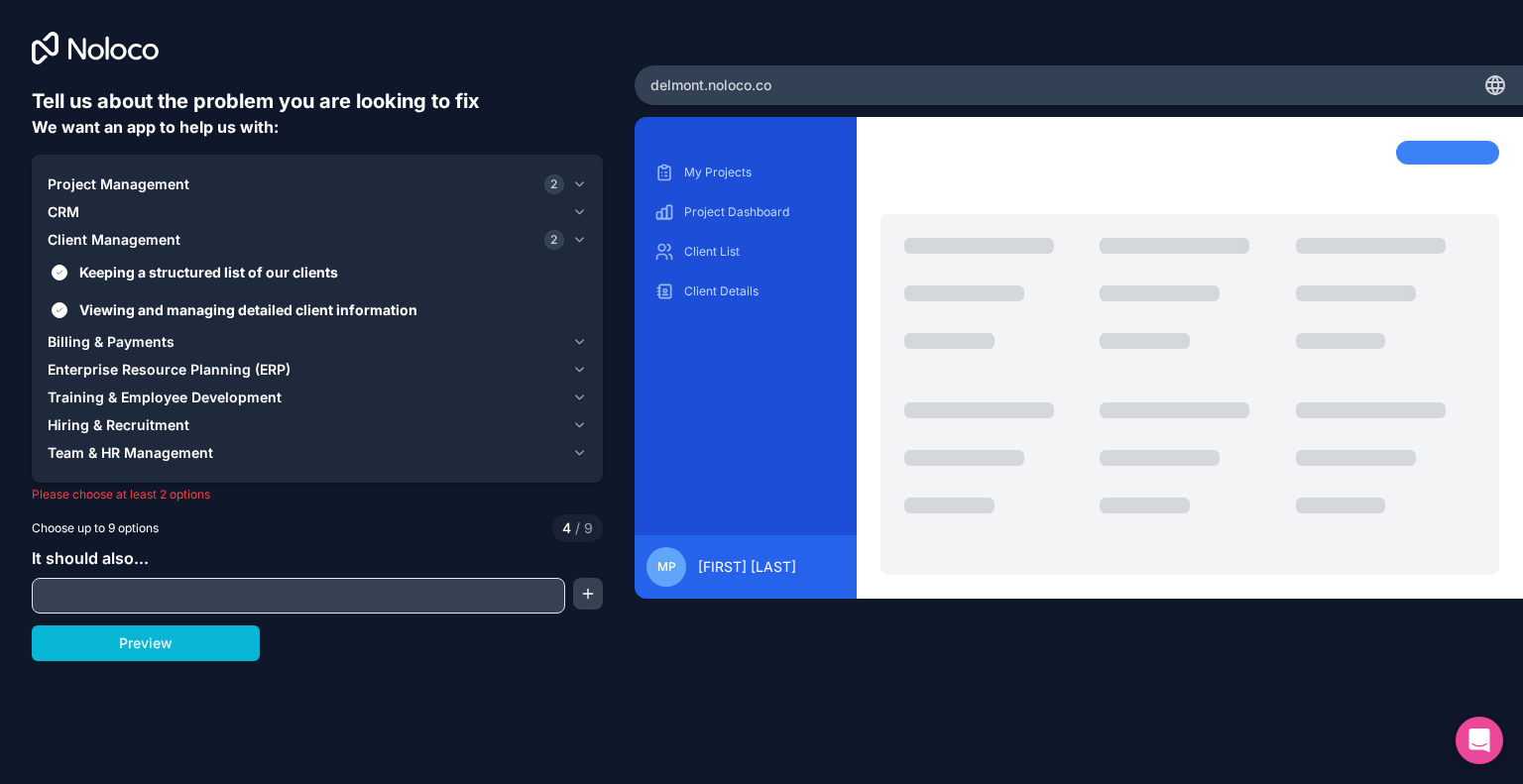 click on "Billing & Payments" at bounding box center (111, 342) 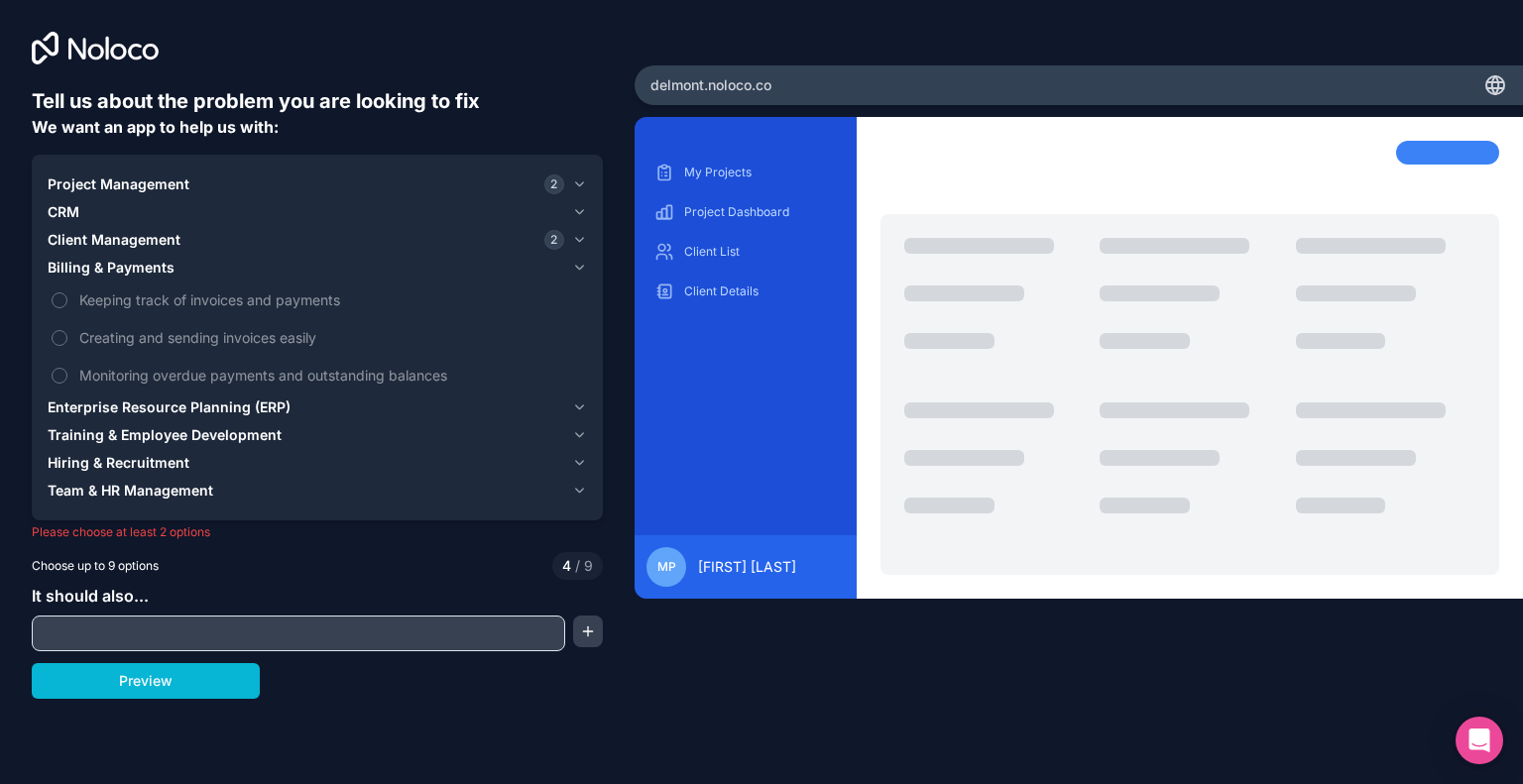 click on "Creating and sending invoices easily" at bounding box center (59, 338) 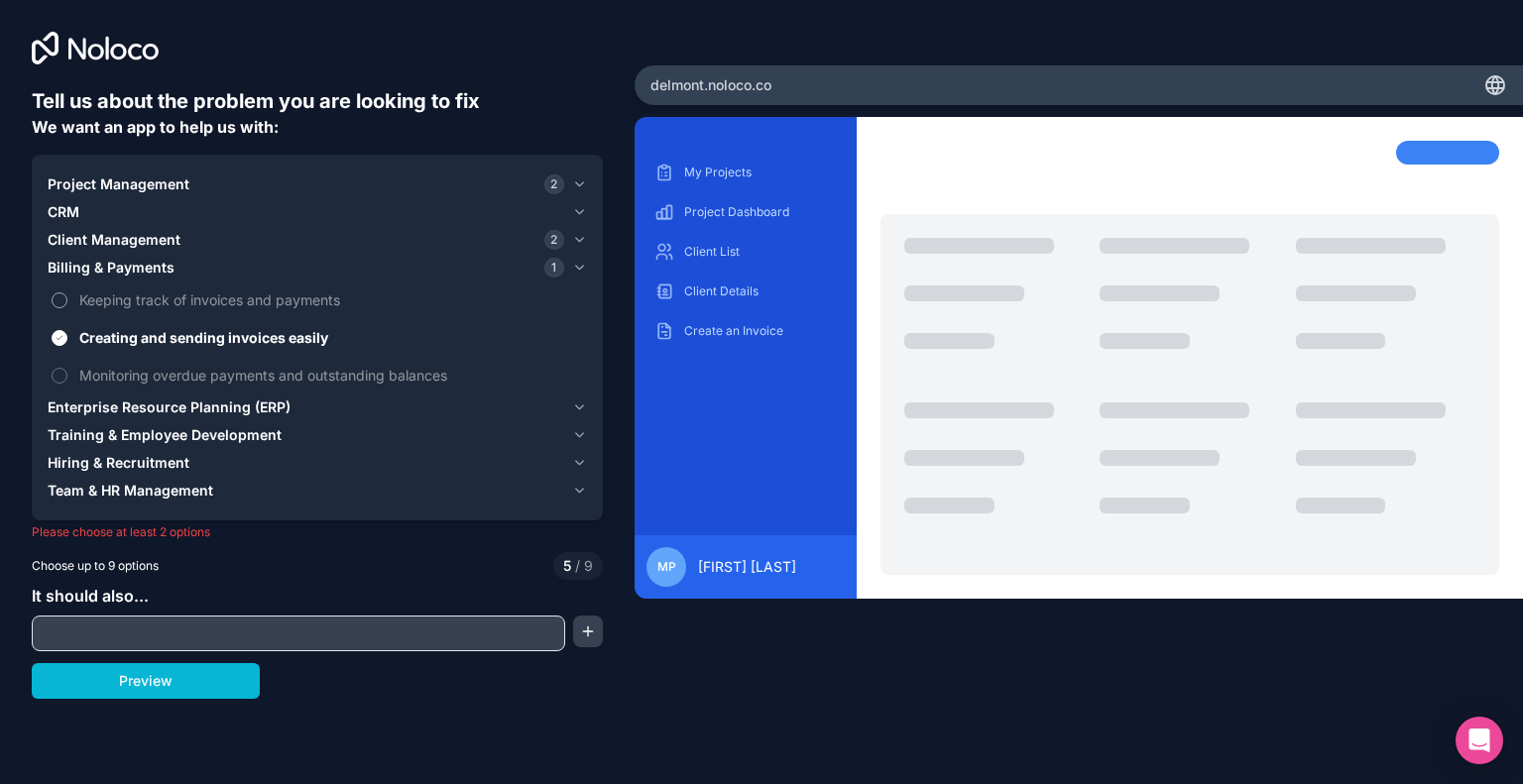 click on "Keeping track of invoices and payments" at bounding box center [317, 299] 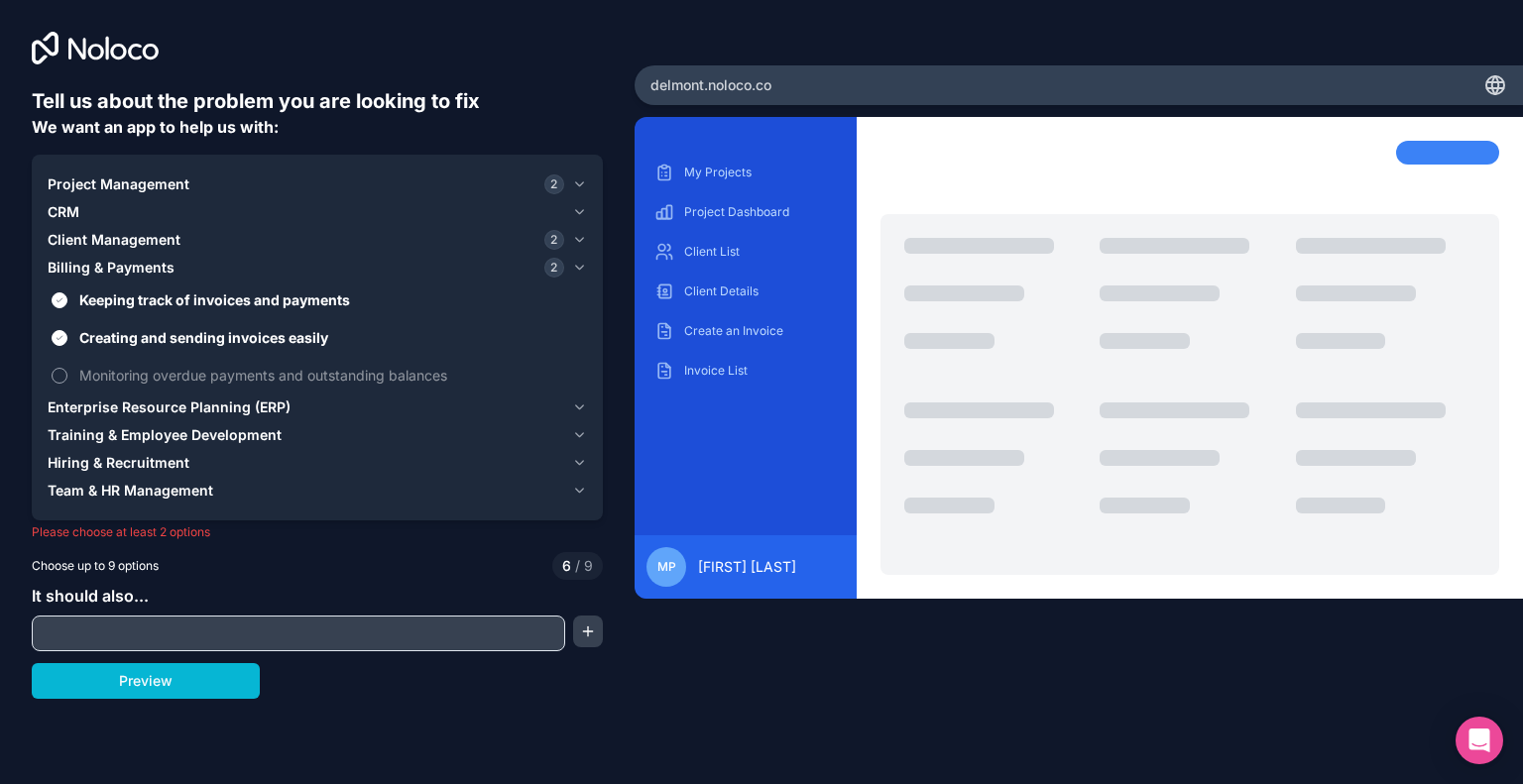click on "Monitoring overdue payments and outstanding balances" at bounding box center (59, 376) 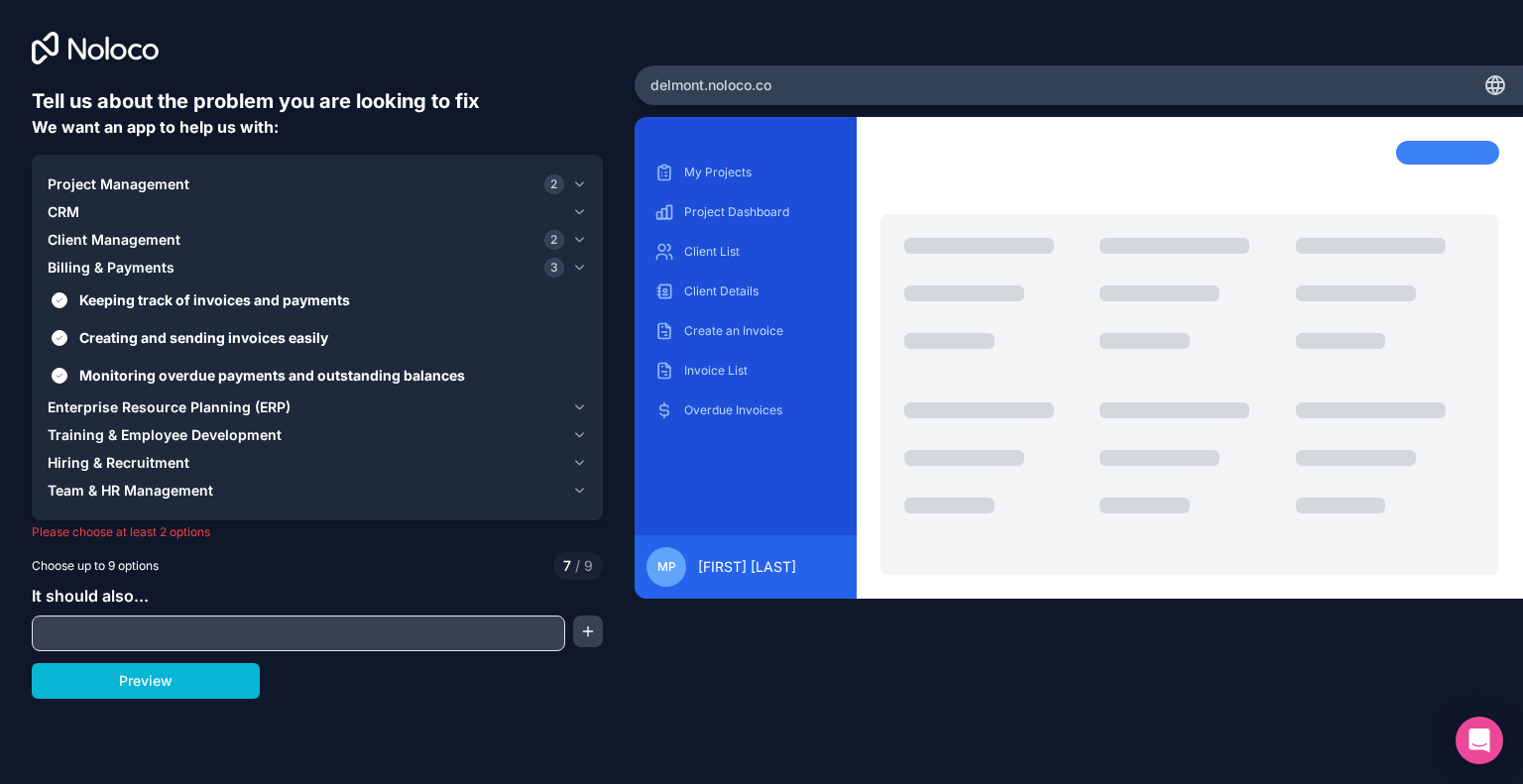 click on "Client Management" at bounding box center [114, 240] 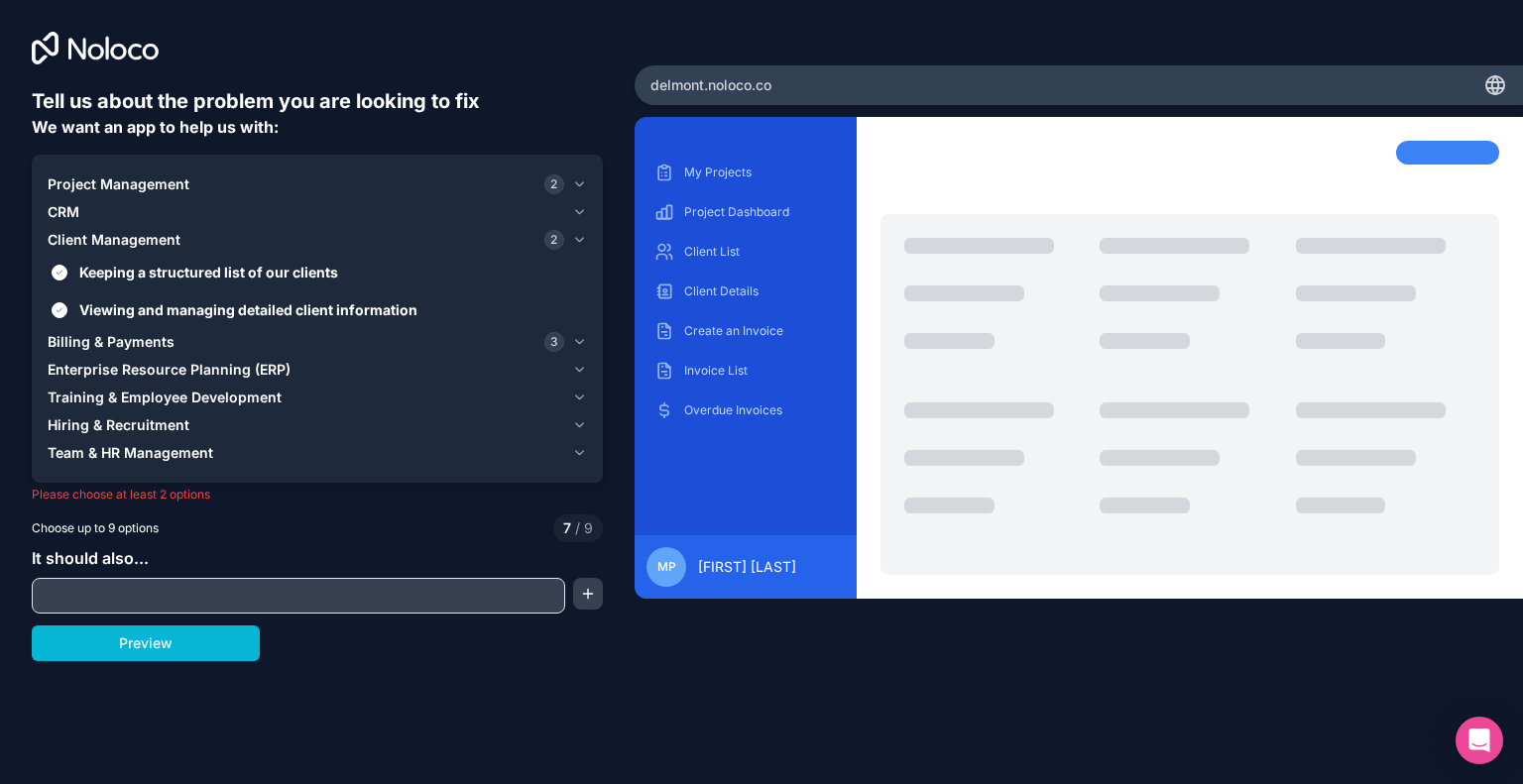 click on "CRM" at bounding box center (63, 212) 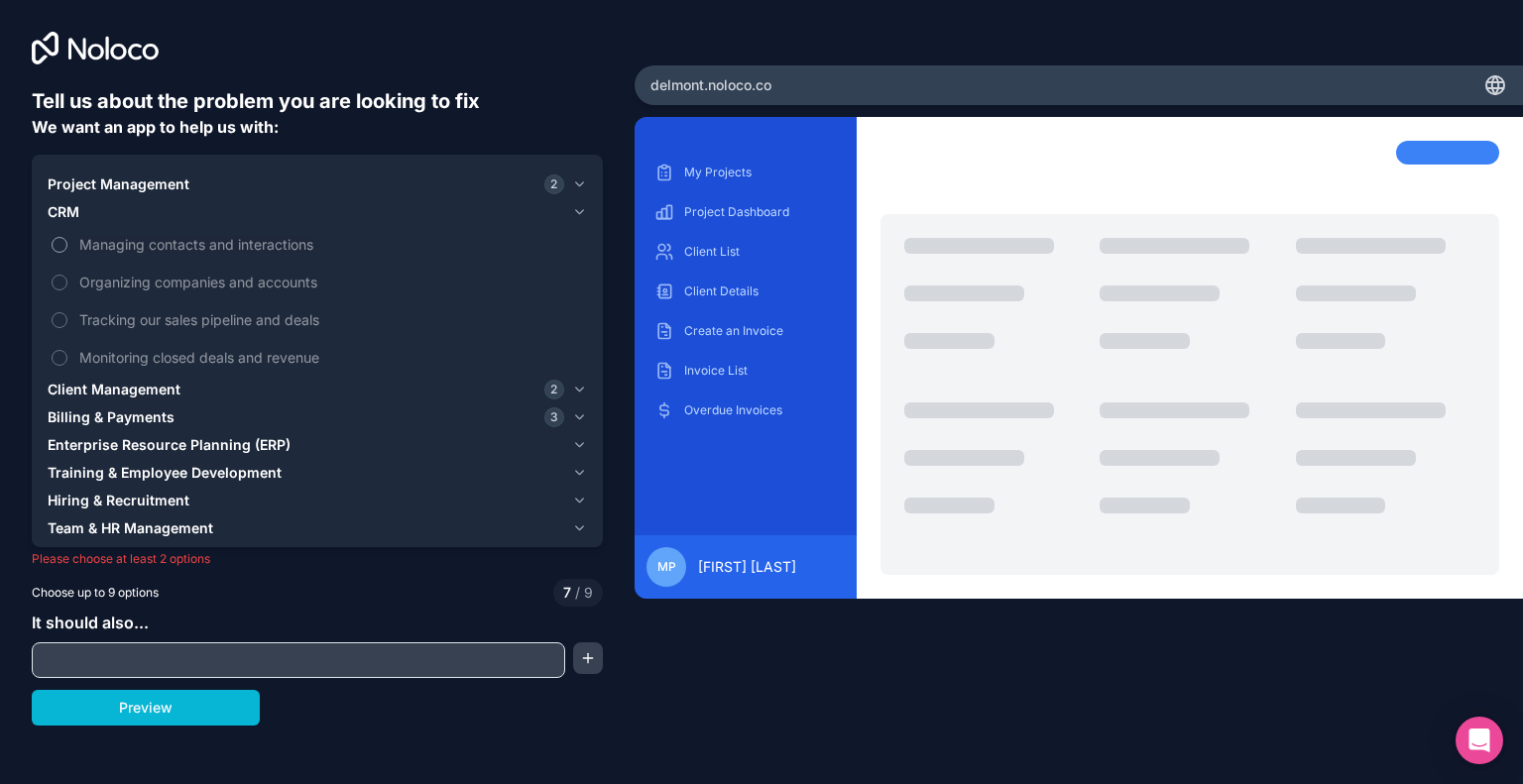 click on "Managing contacts and interactions" at bounding box center [59, 245] 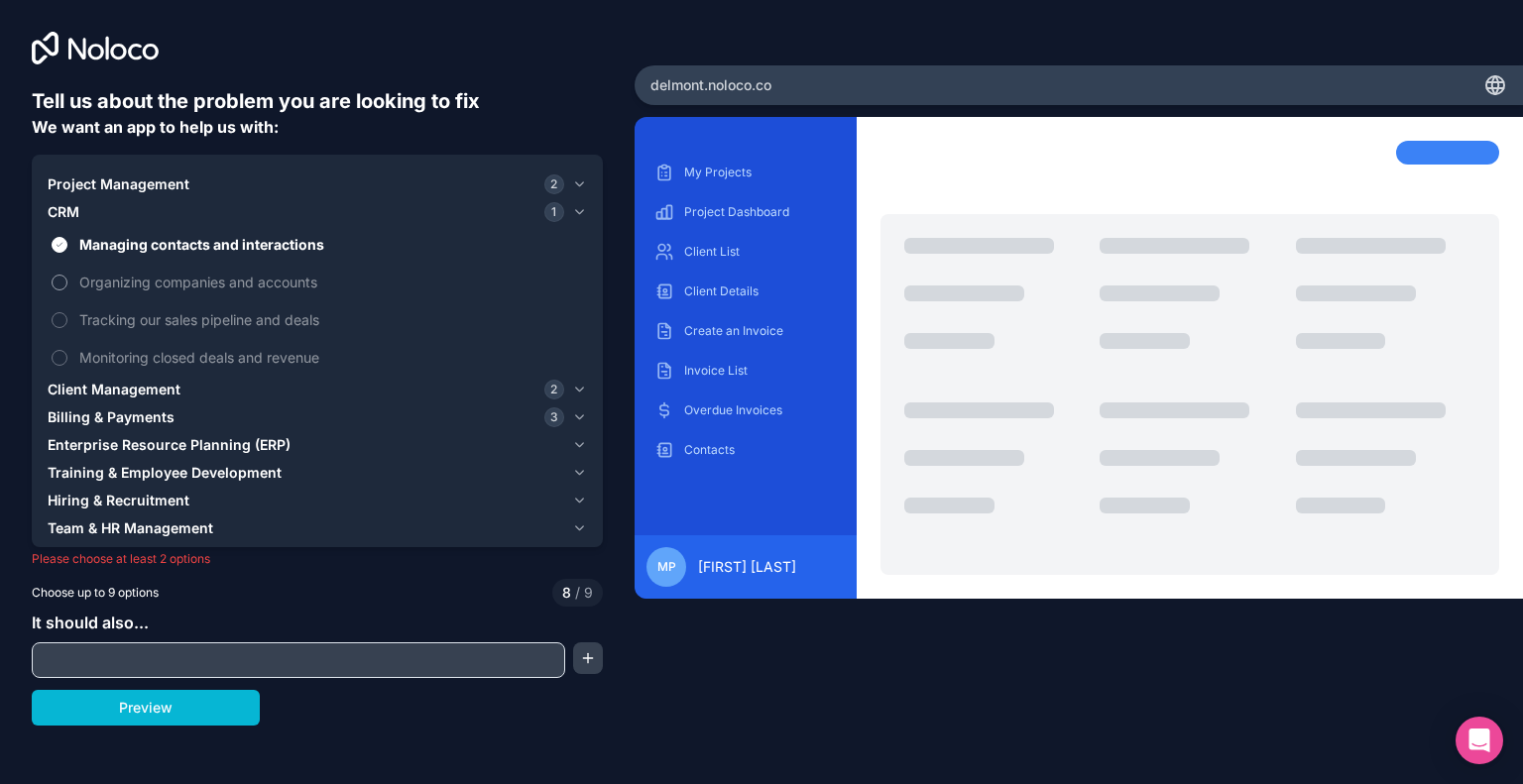 click on "Organizing companies and accounts" at bounding box center (59, 282) 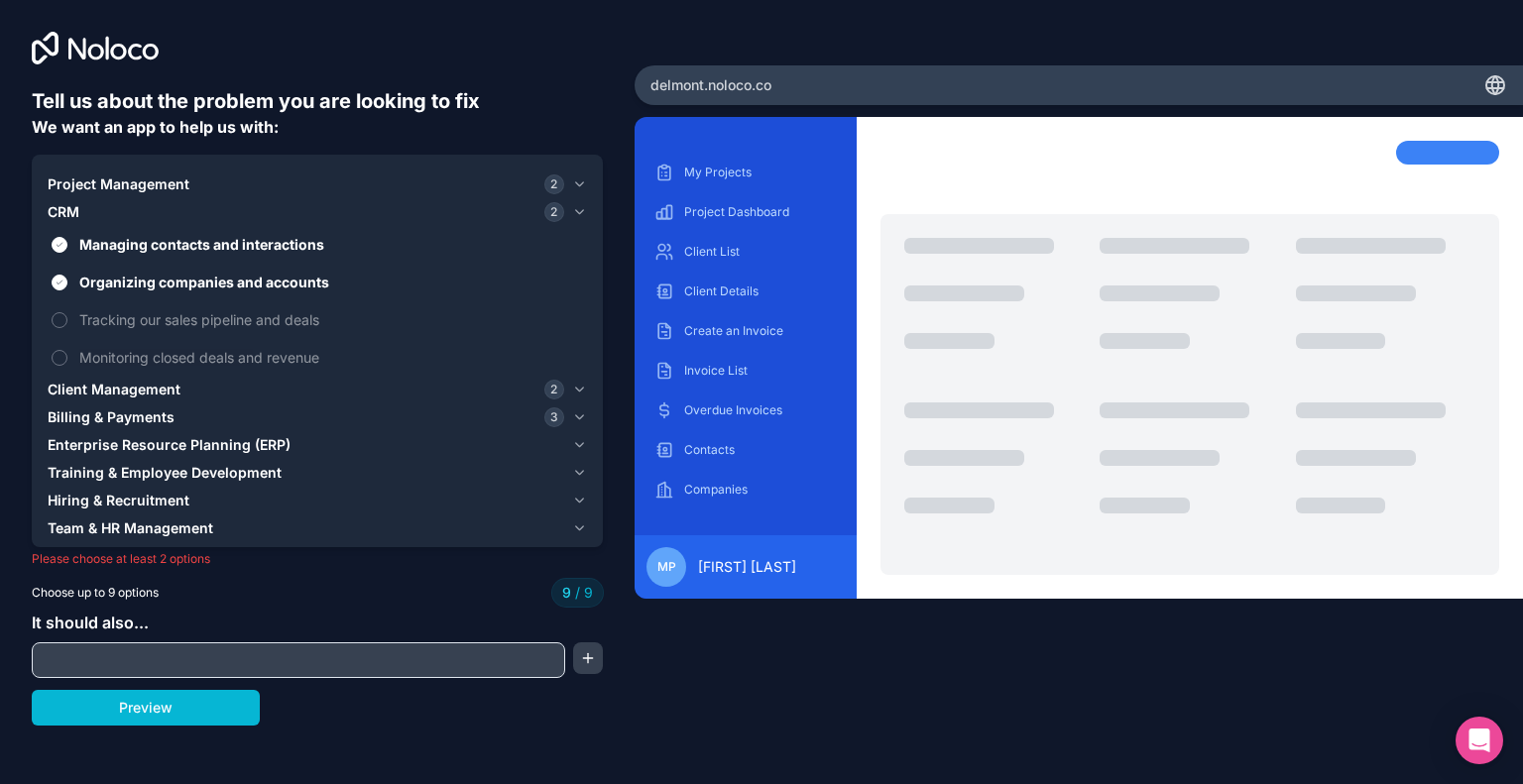 click at bounding box center [298, 660] 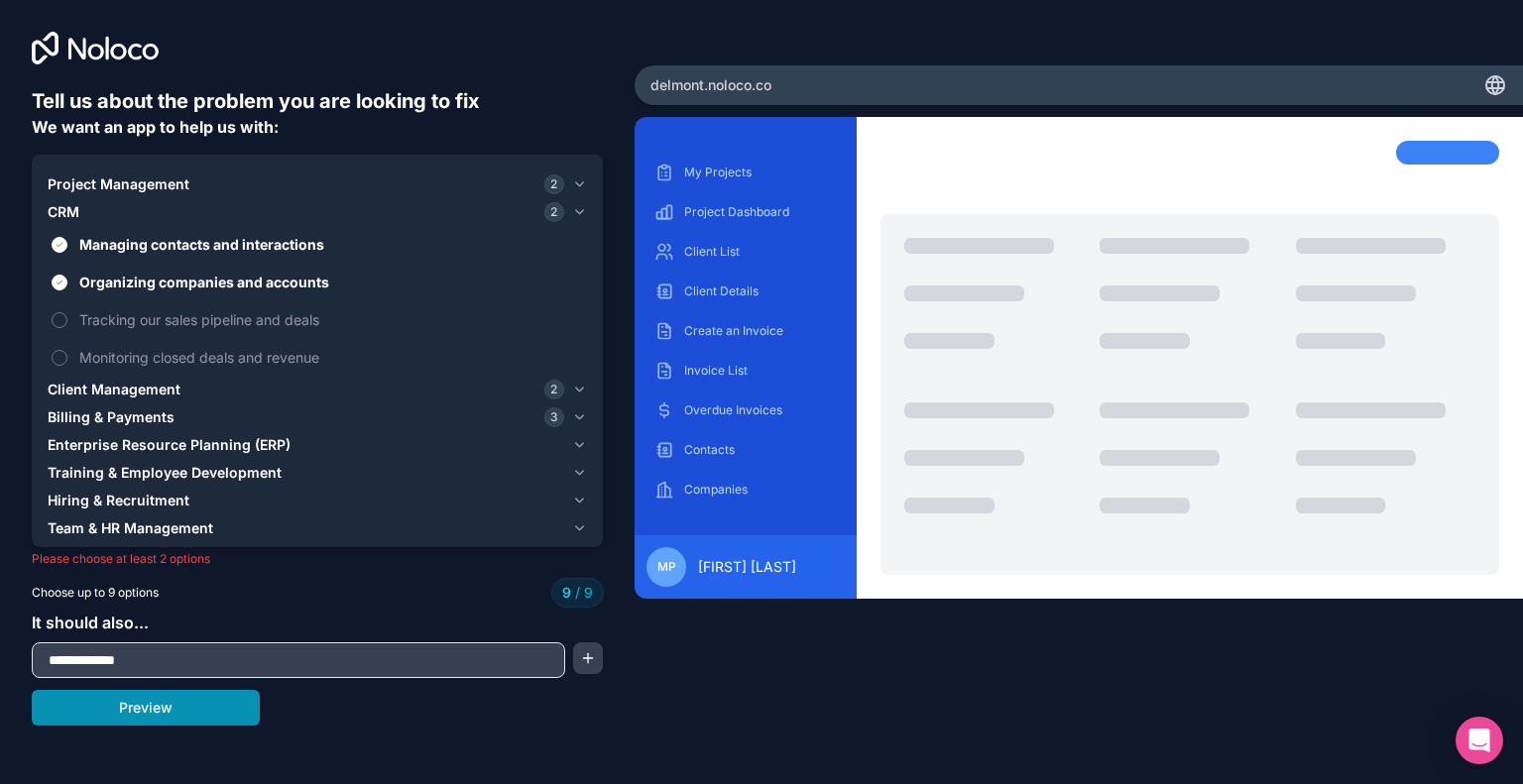 type on "**********" 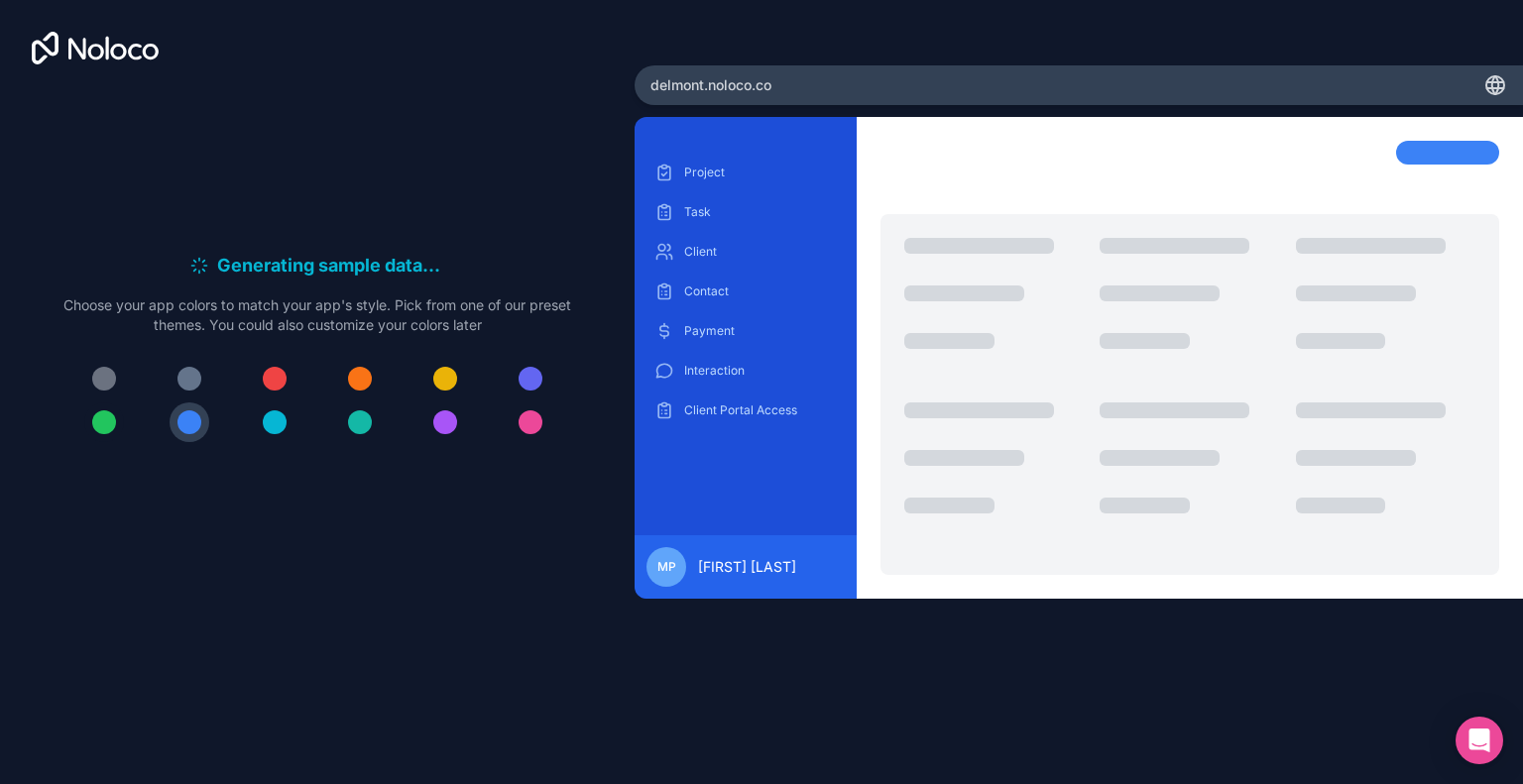 click at bounding box center [104, 422] 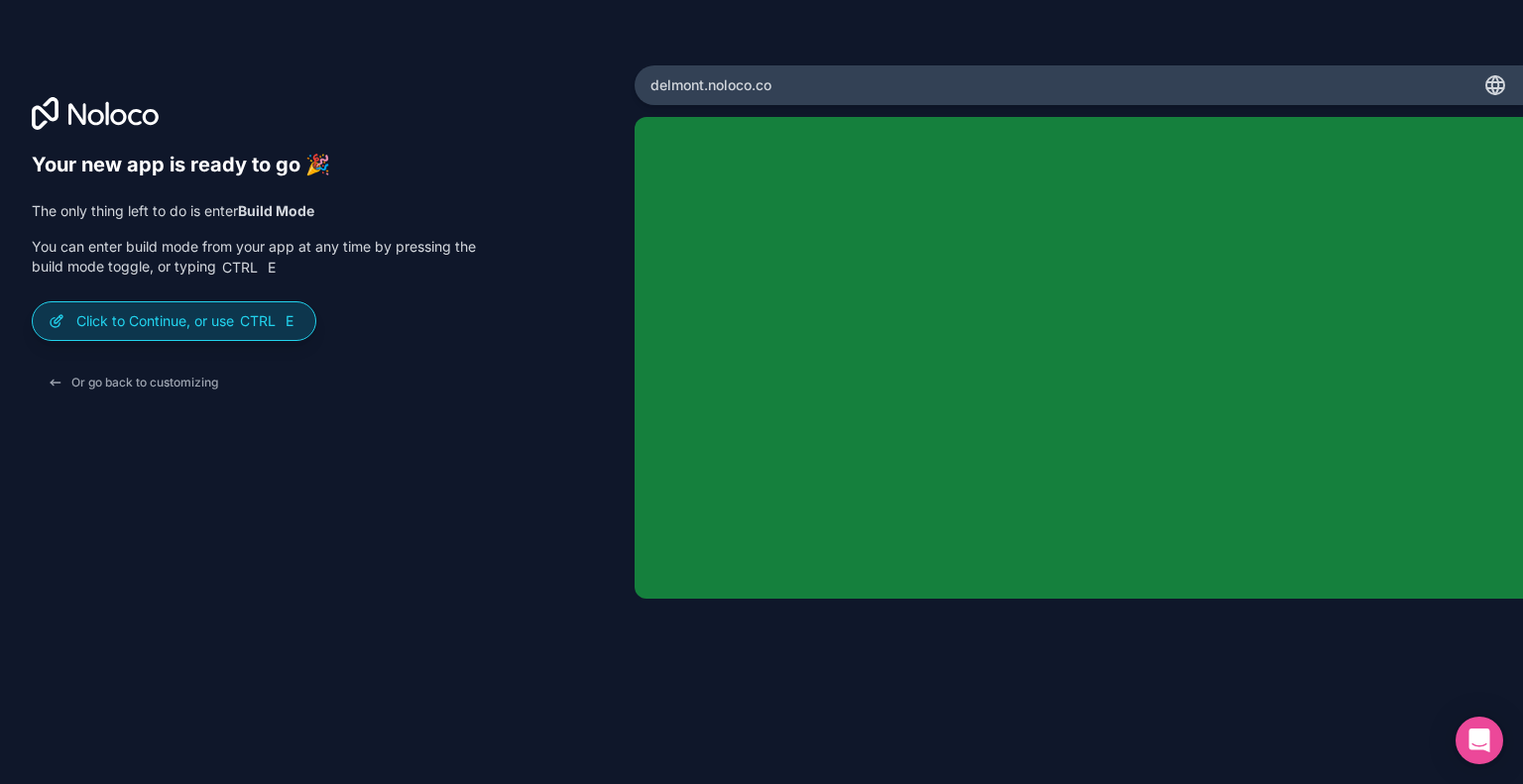 click on "Click to Continue, or use  Ctrl E" at bounding box center [187, 321] 